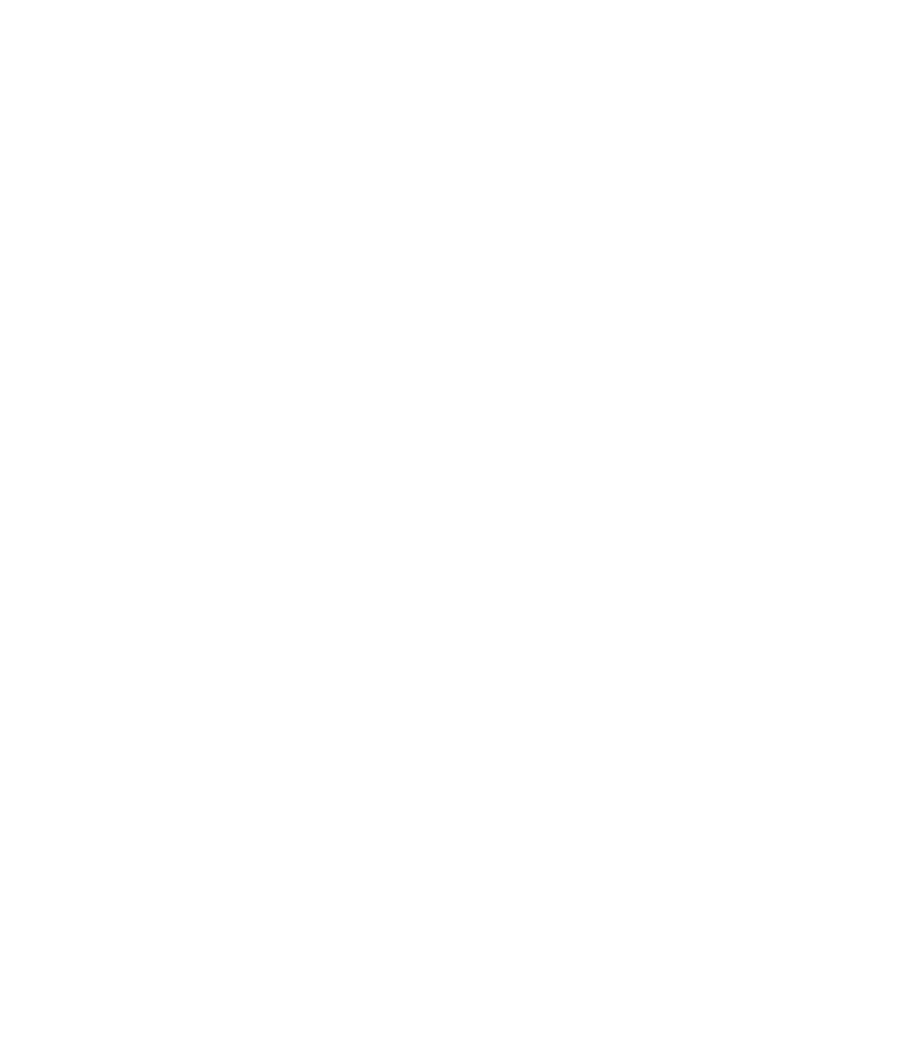 scroll, scrollTop: 0, scrollLeft: 0, axis: both 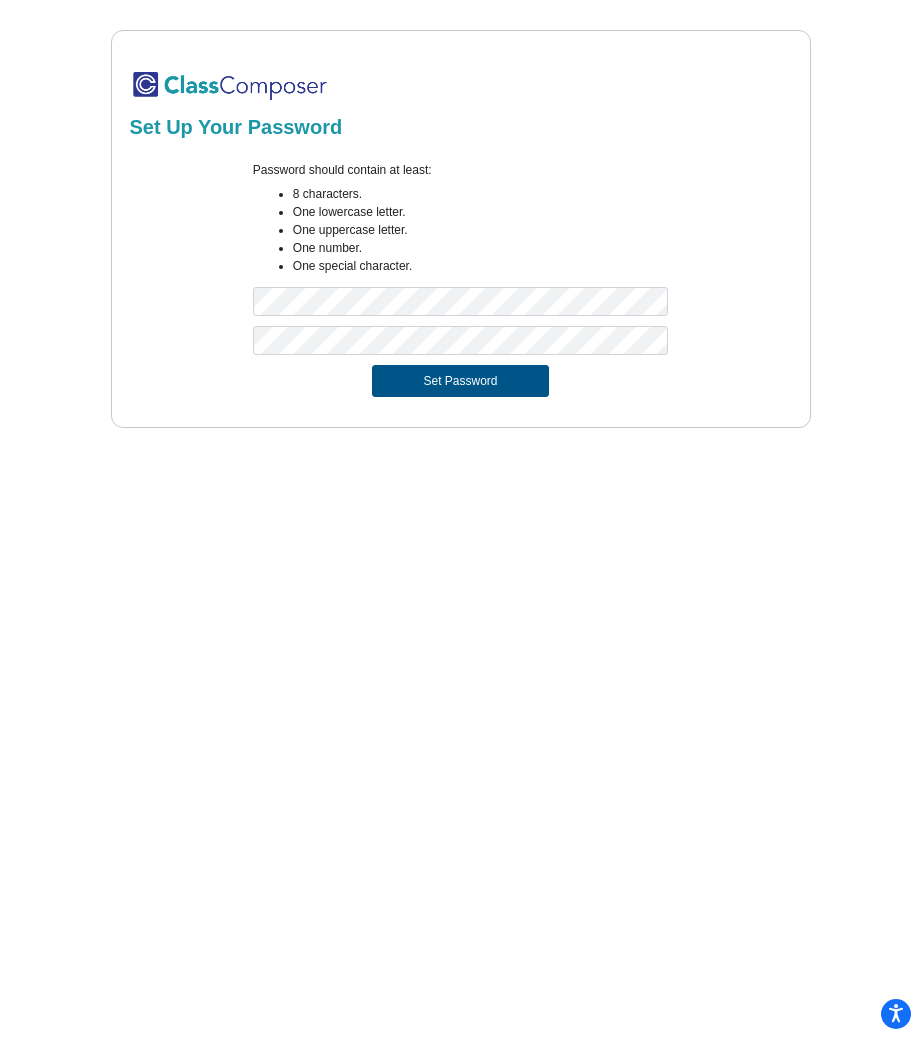 click on "Set Password" at bounding box center (460, 381) 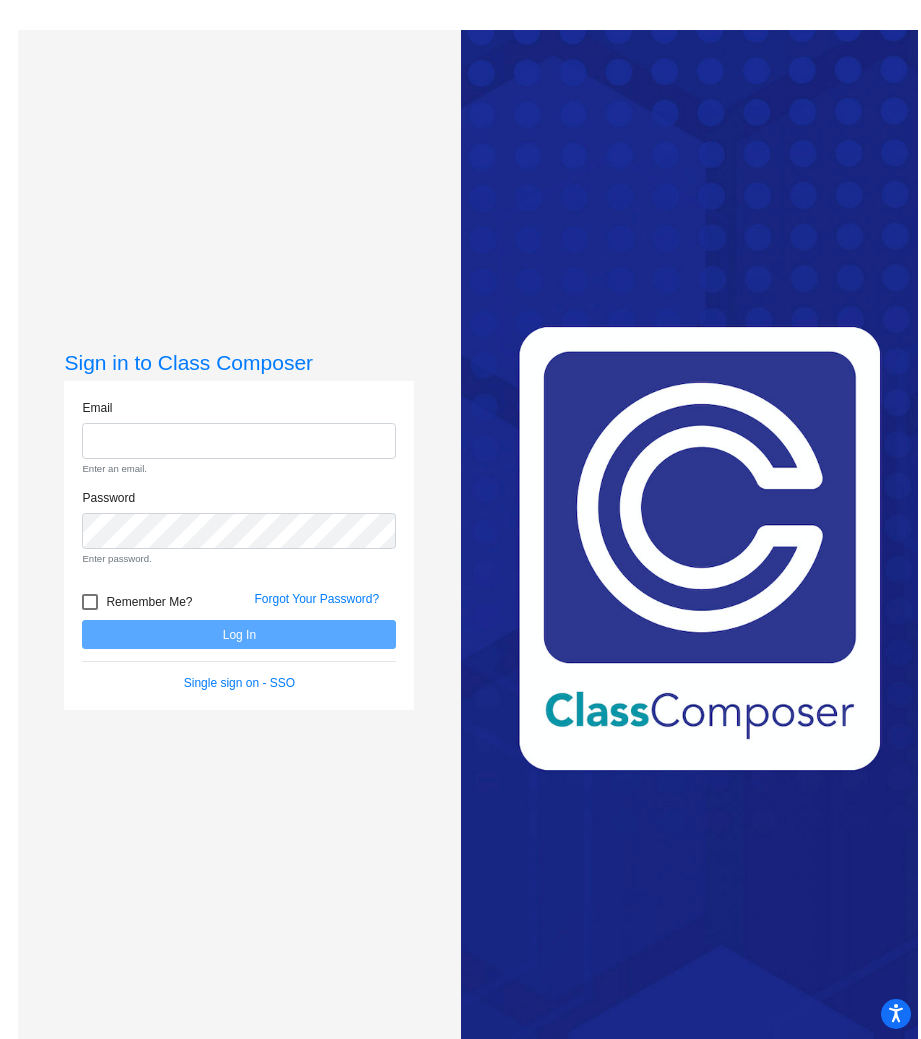 click 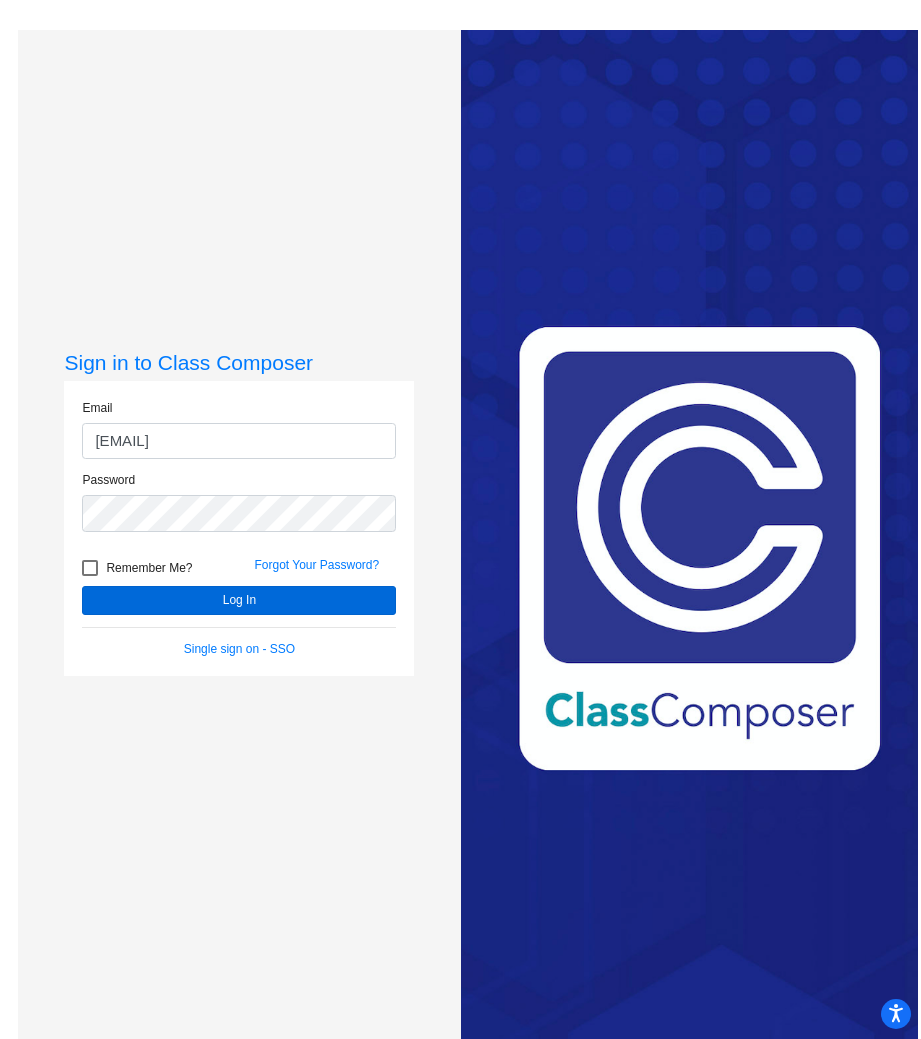 type on "[EMAIL]" 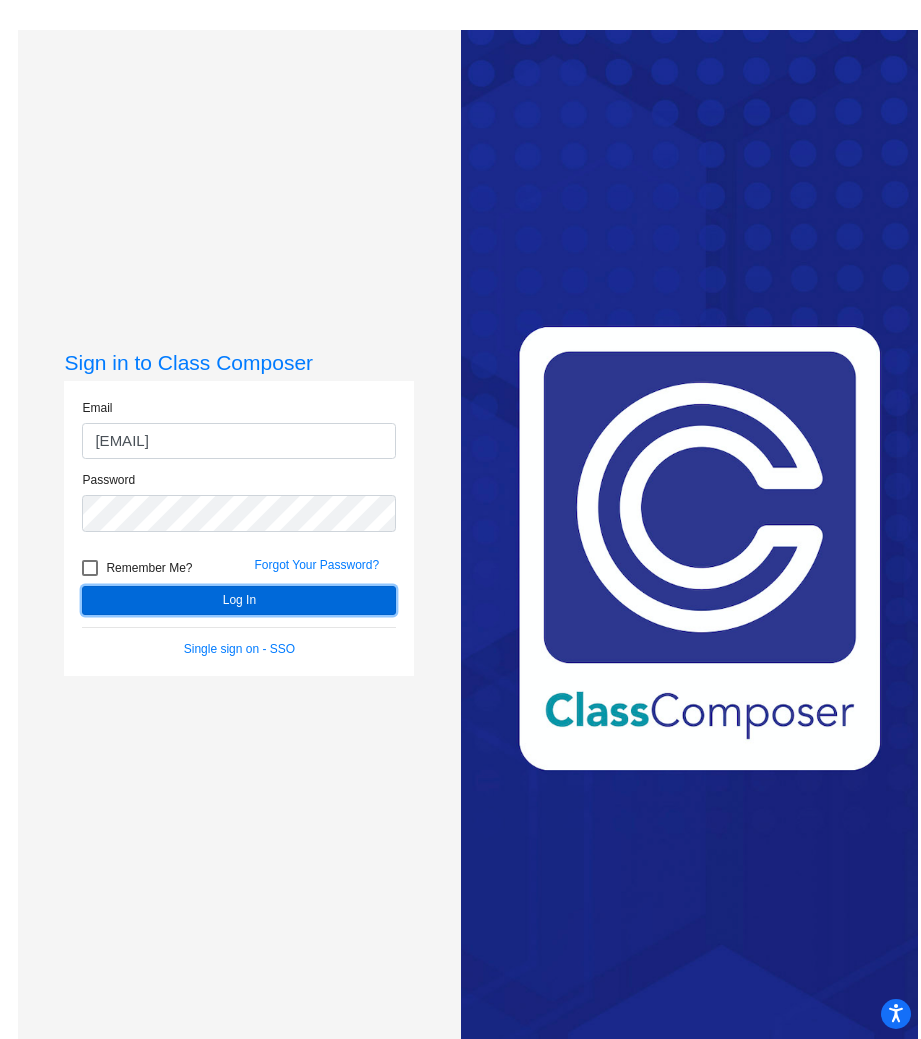 click on "Log In" 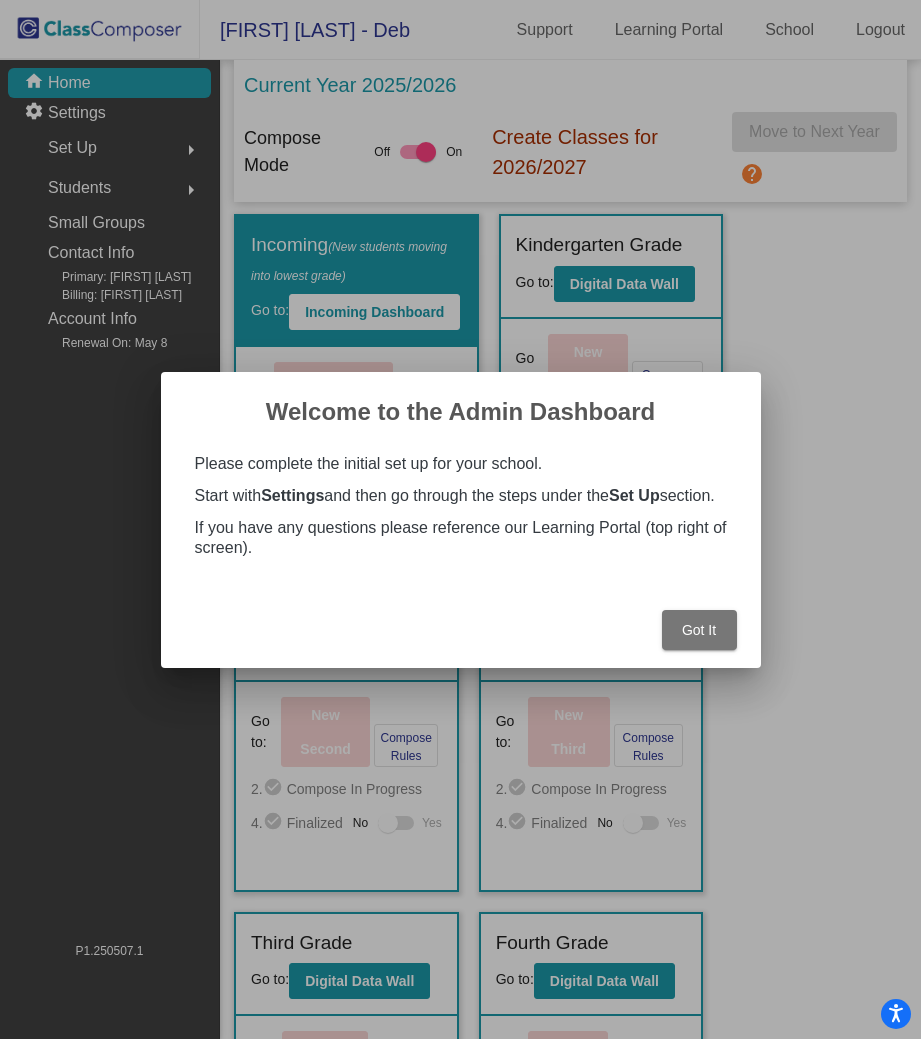 click on "Got It" at bounding box center [699, 630] 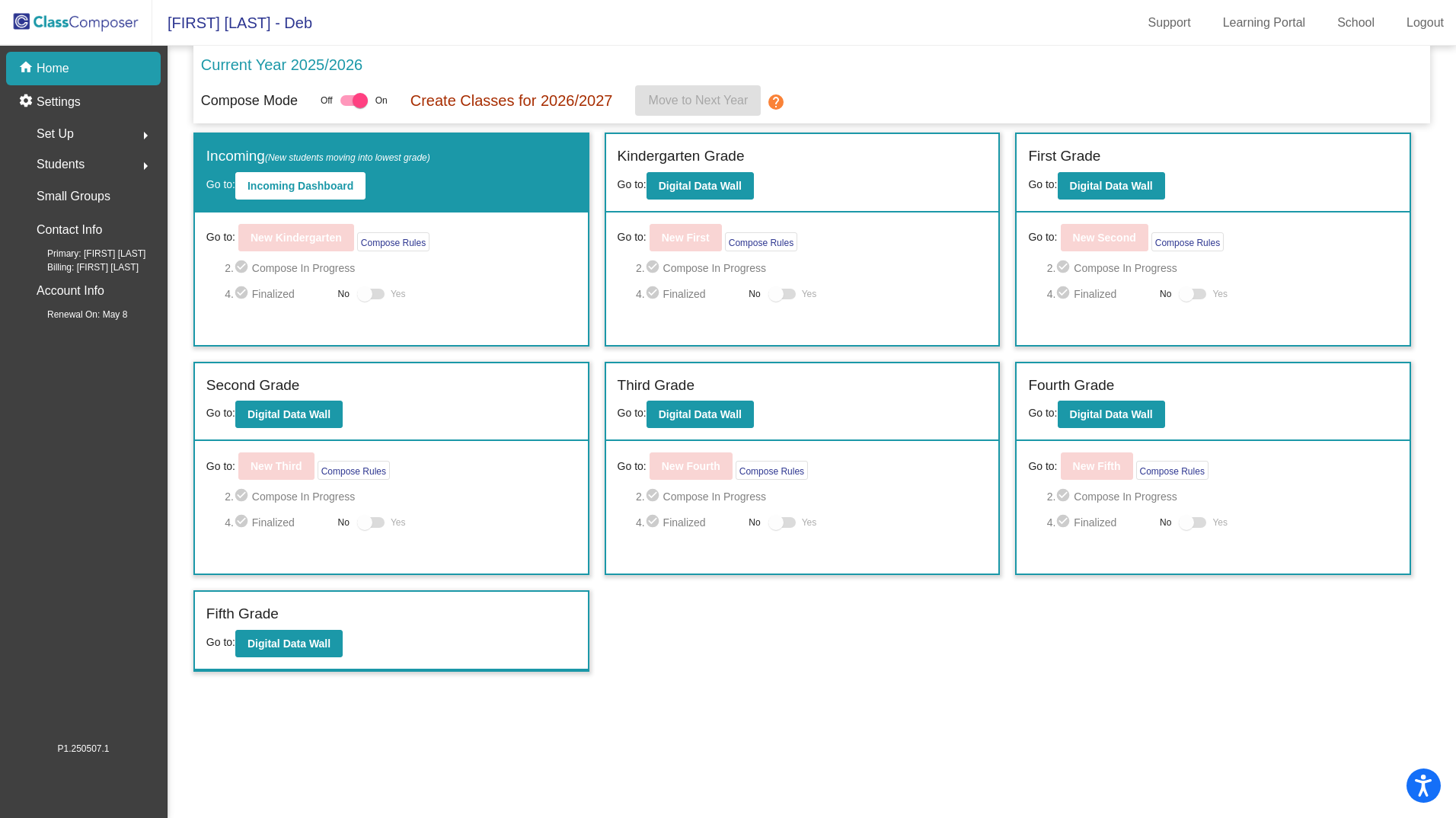 click on "Students" 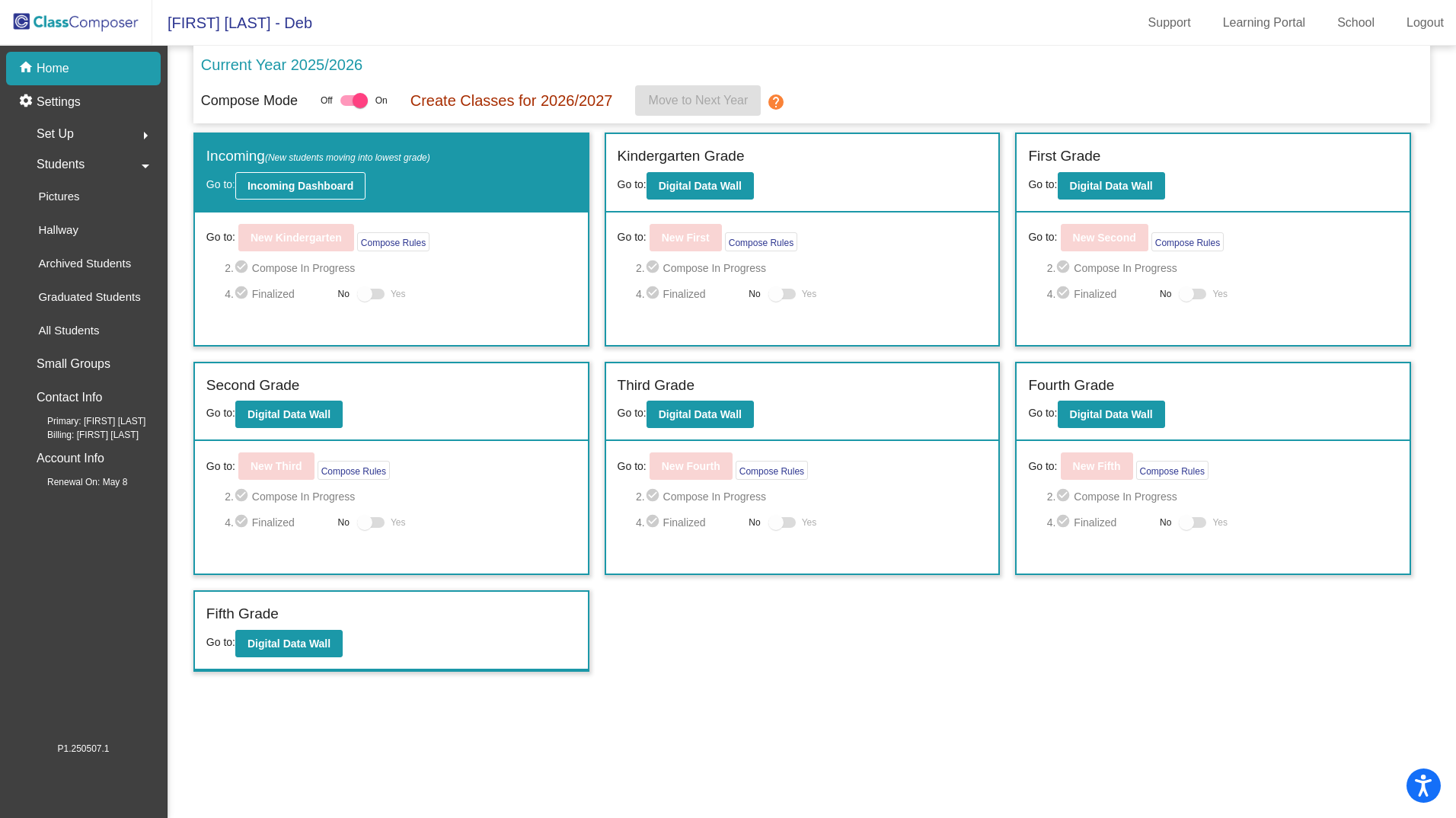click on "Incoming Dashboard" 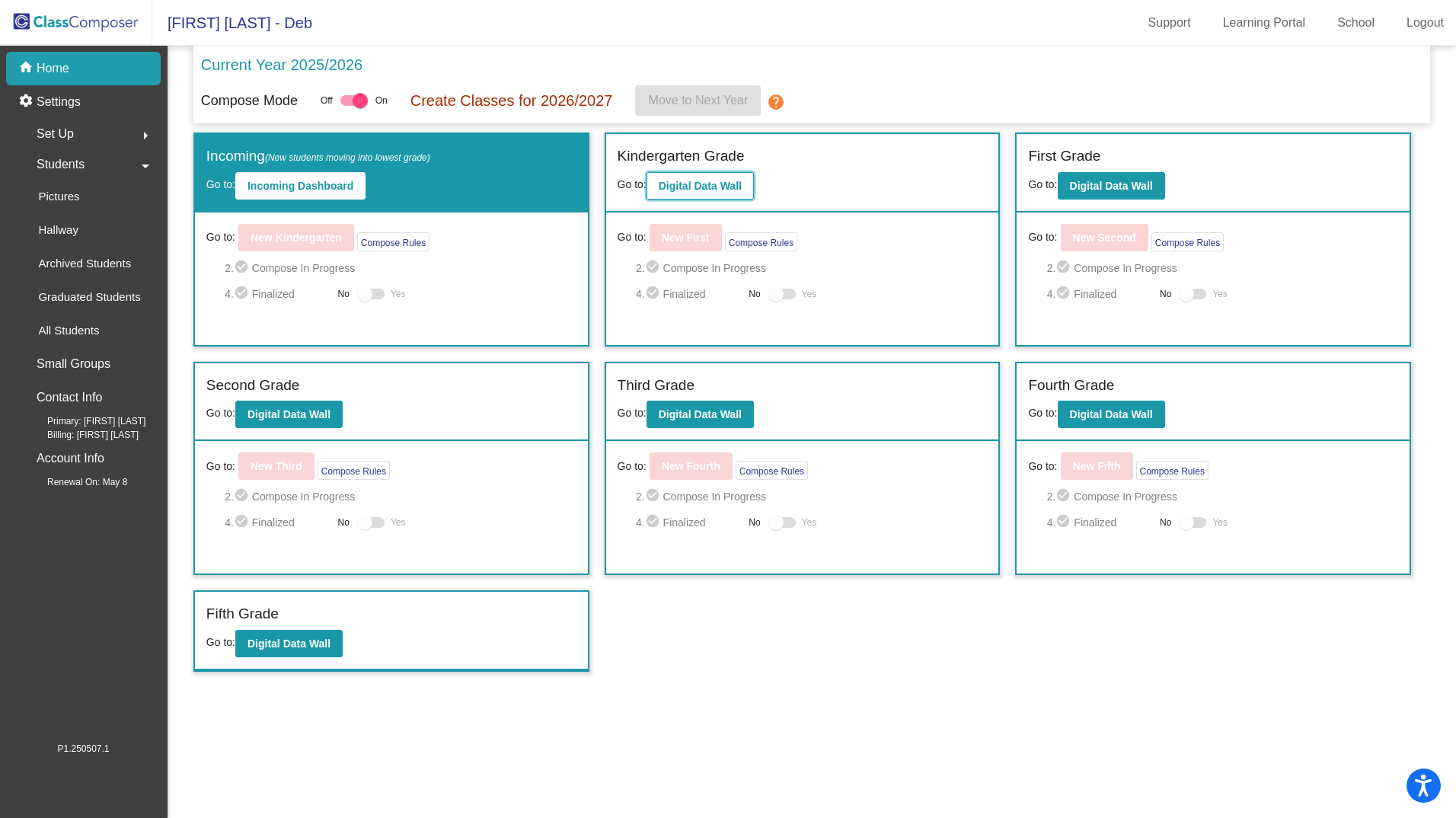 click on "Digital Data Wall" 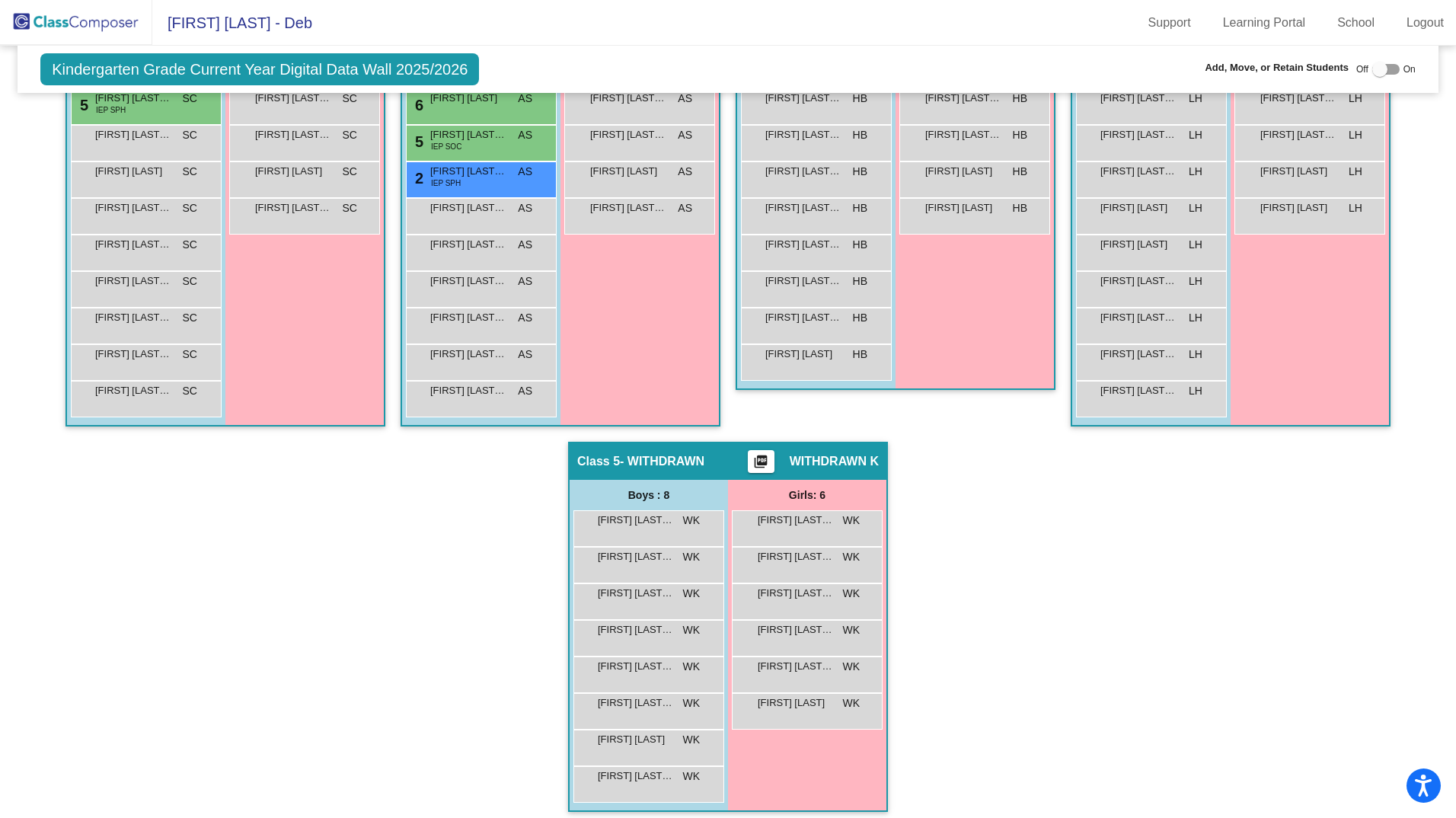 scroll, scrollTop: 551, scrollLeft: 0, axis: vertical 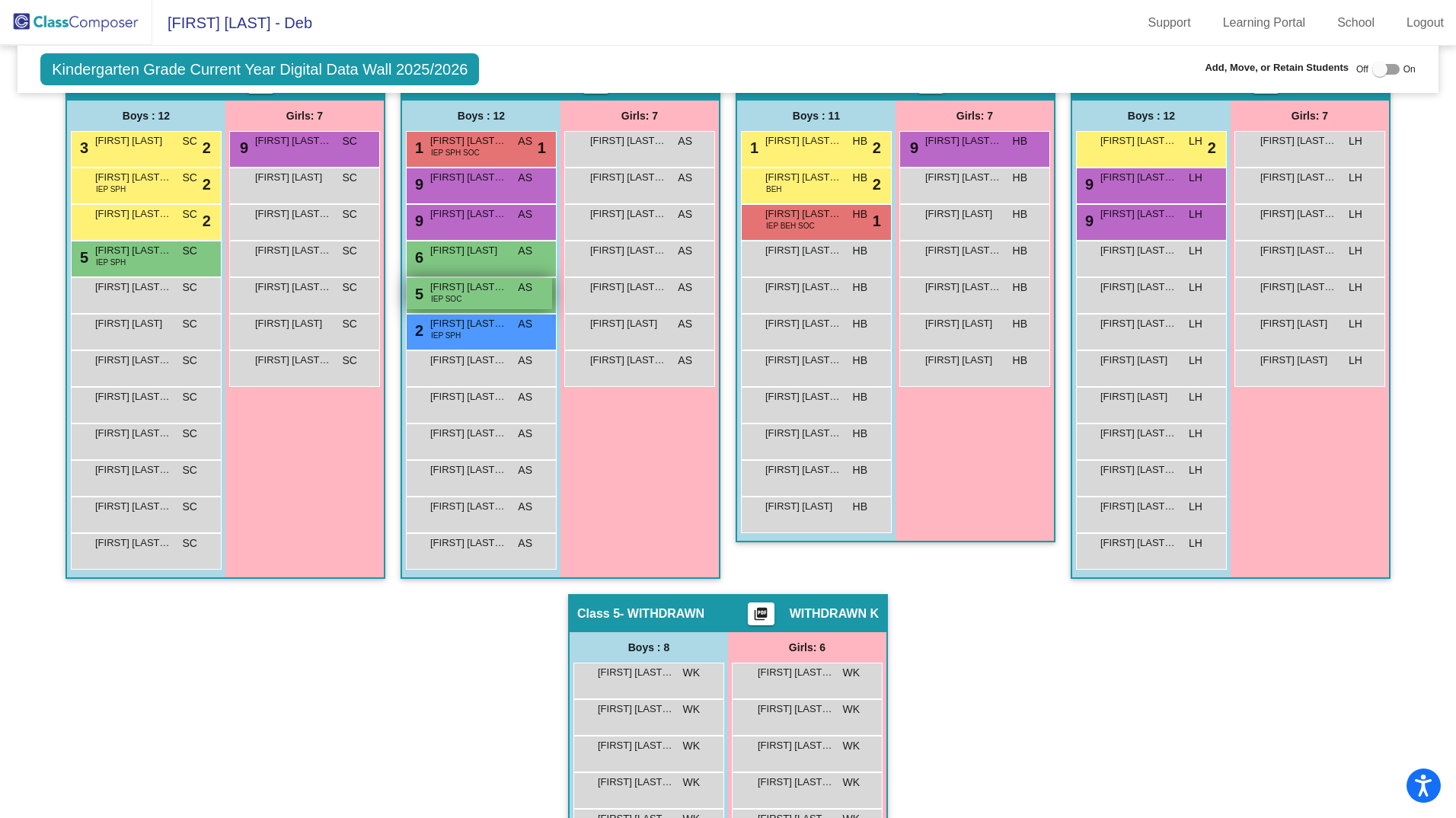 click on "[FIRST] [LAST] [LAST]" at bounding box center [468, 287] 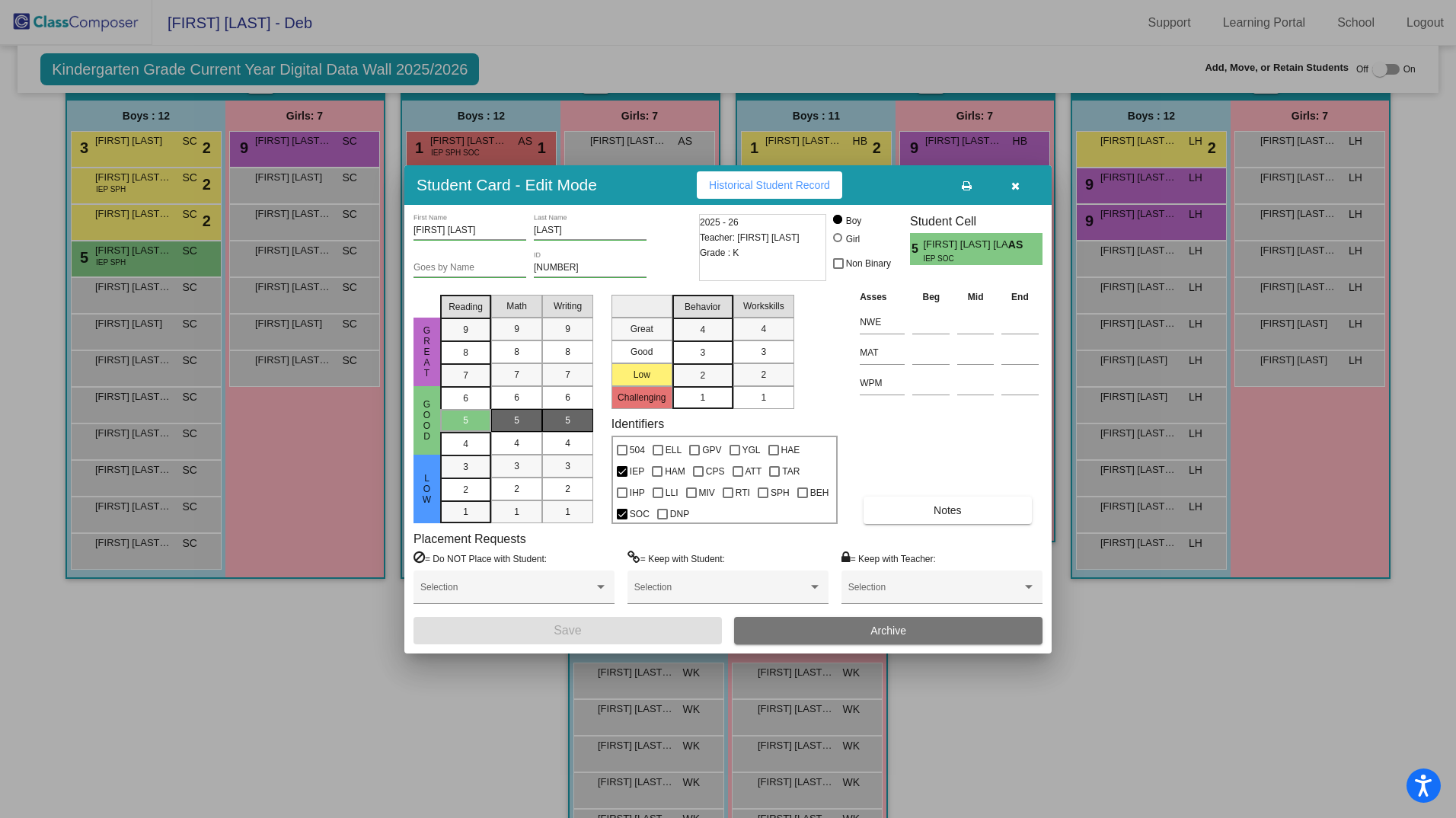 click at bounding box center [1015, 186] 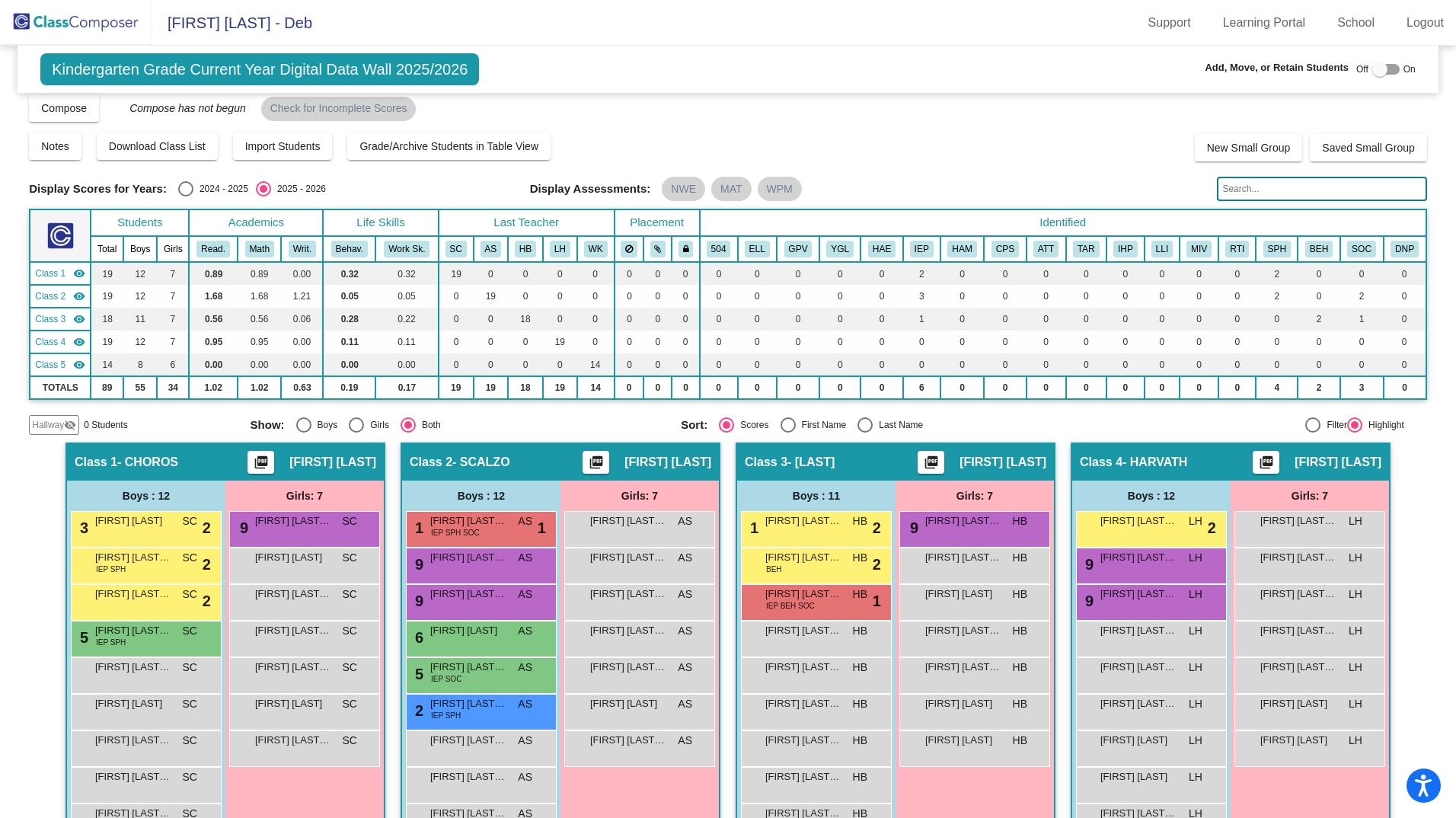 scroll, scrollTop: 0, scrollLeft: 0, axis: both 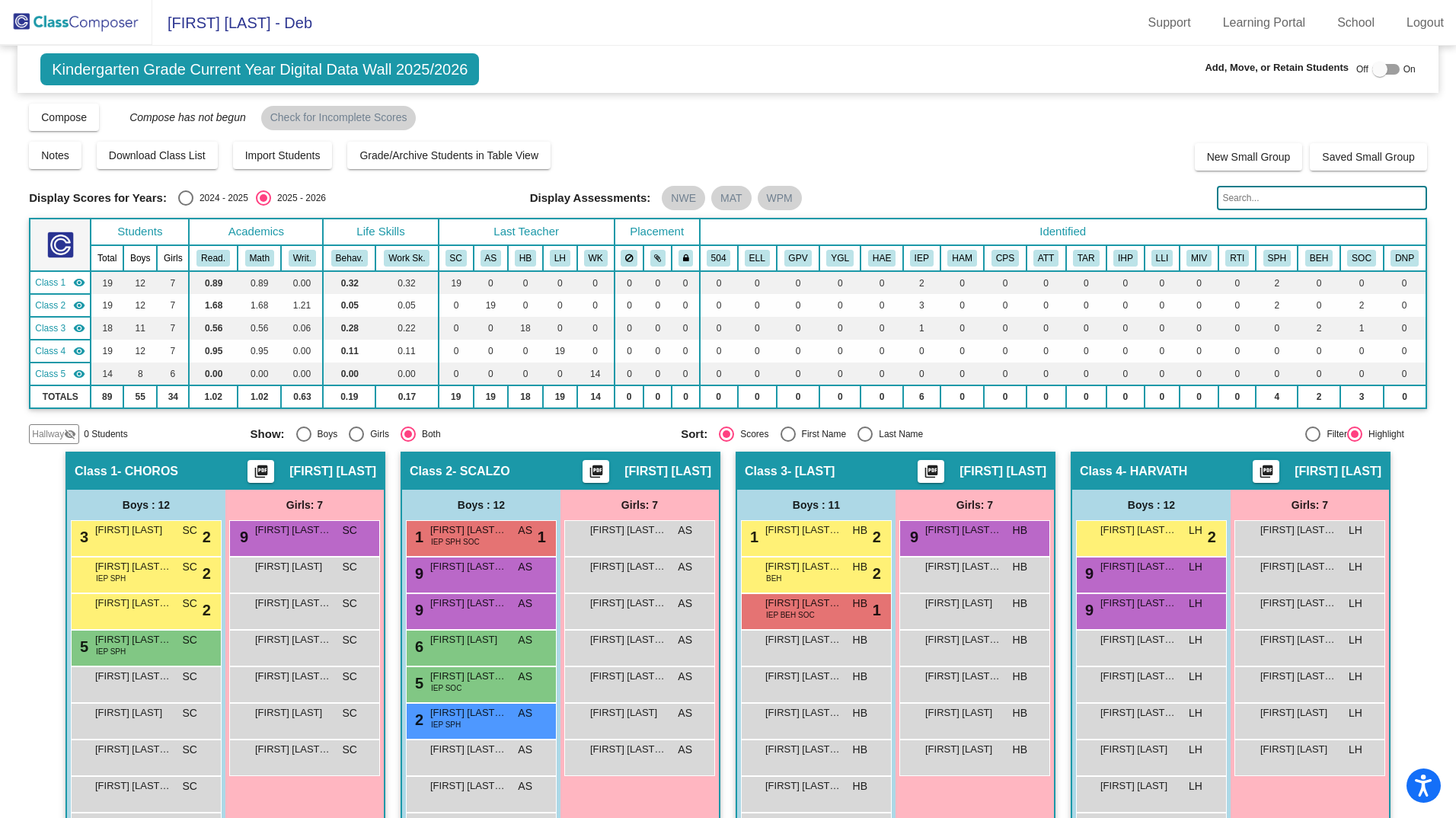 click on "picture_as_pdf" 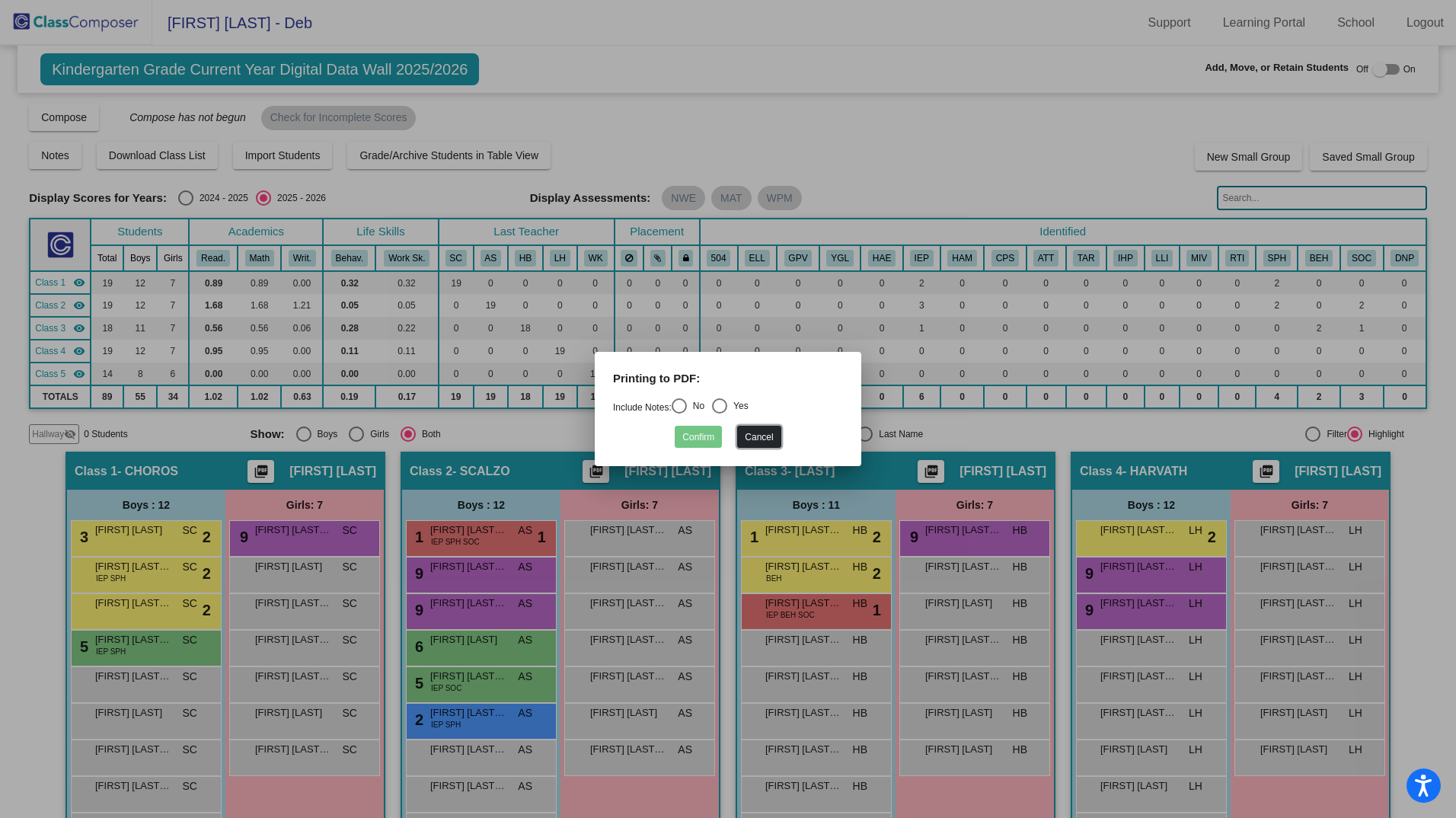 click on "Cancel" at bounding box center (758, 436) 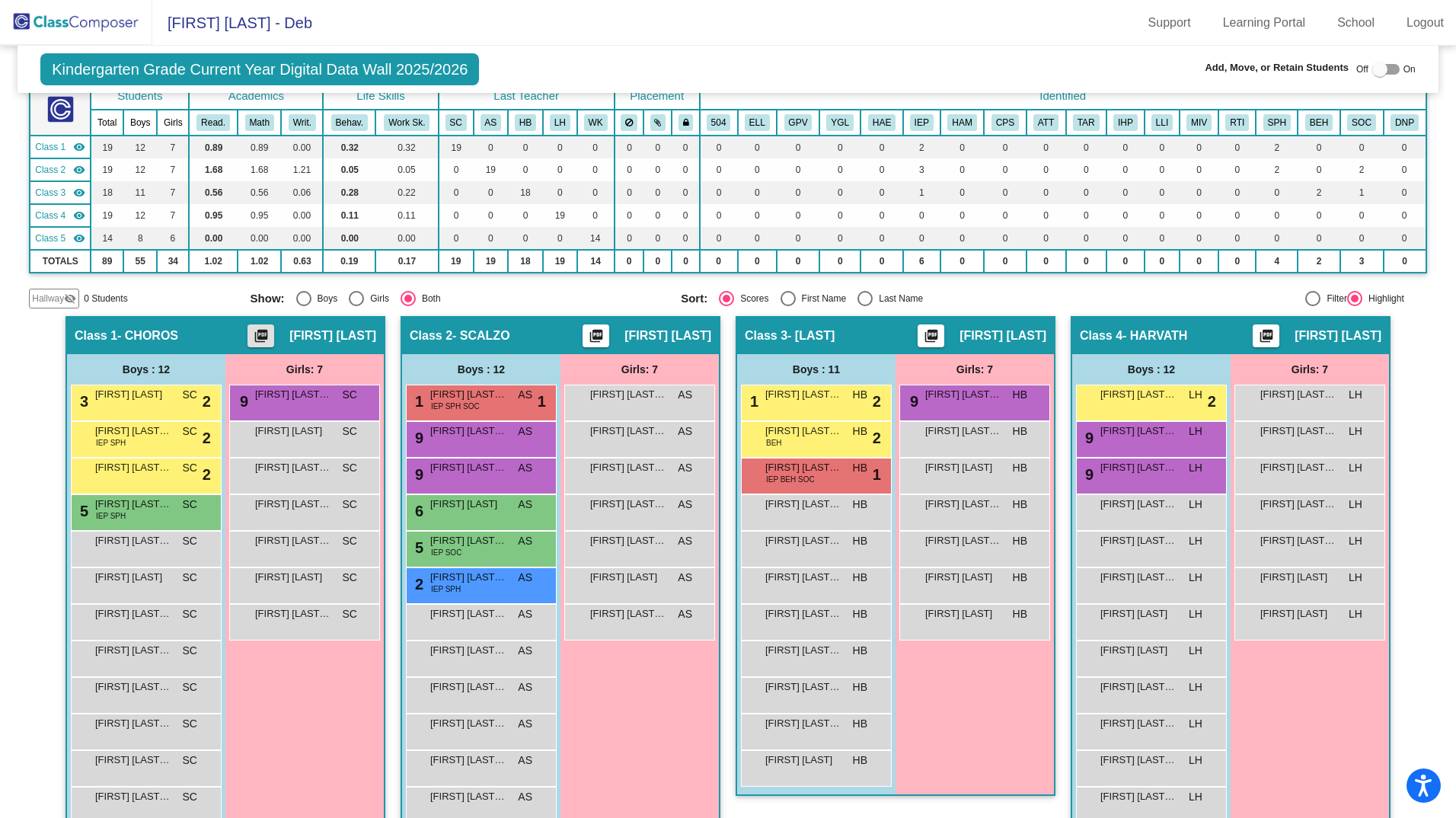 scroll, scrollTop: 149, scrollLeft: 0, axis: vertical 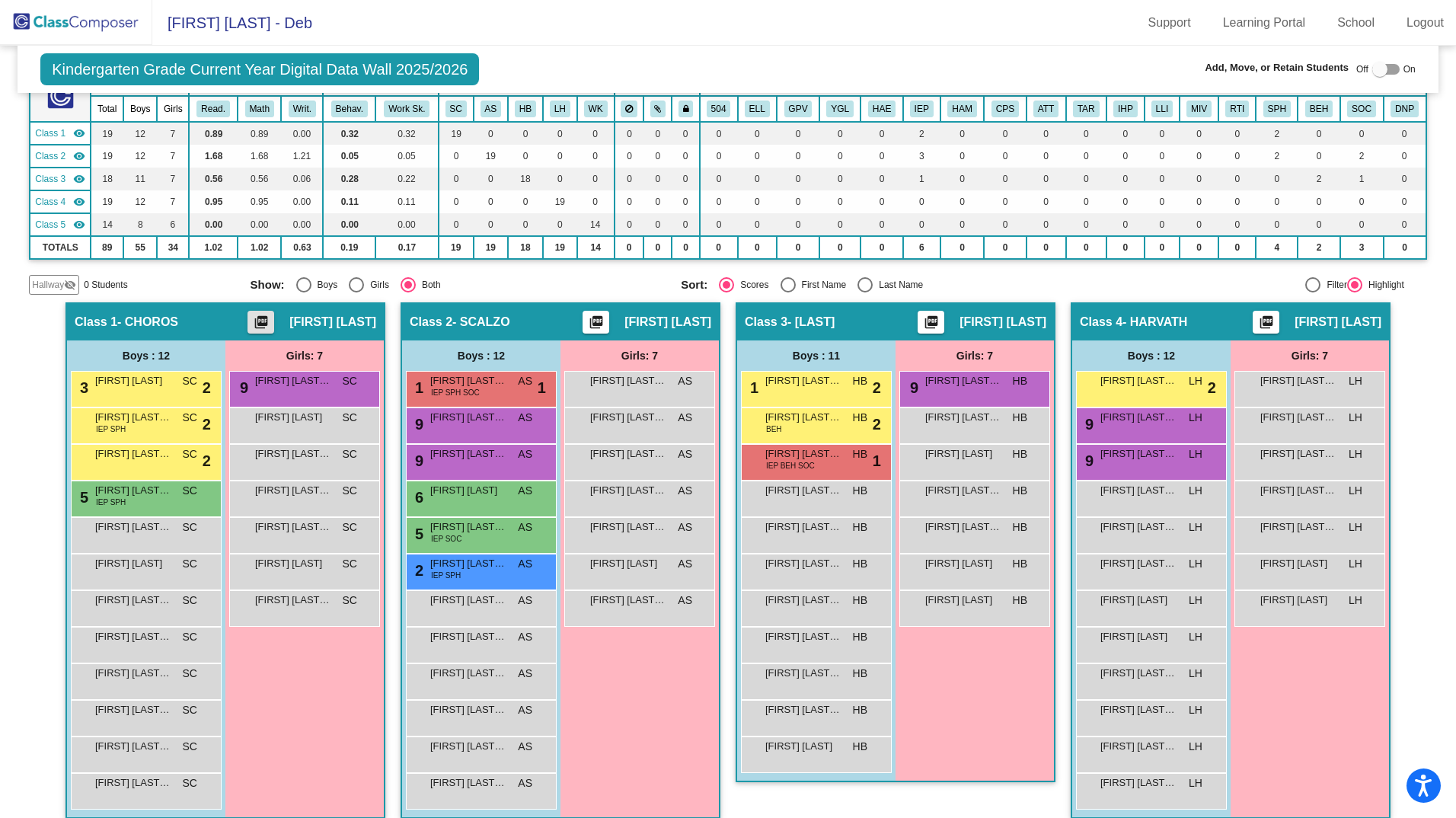 click at bounding box center [865, 285] 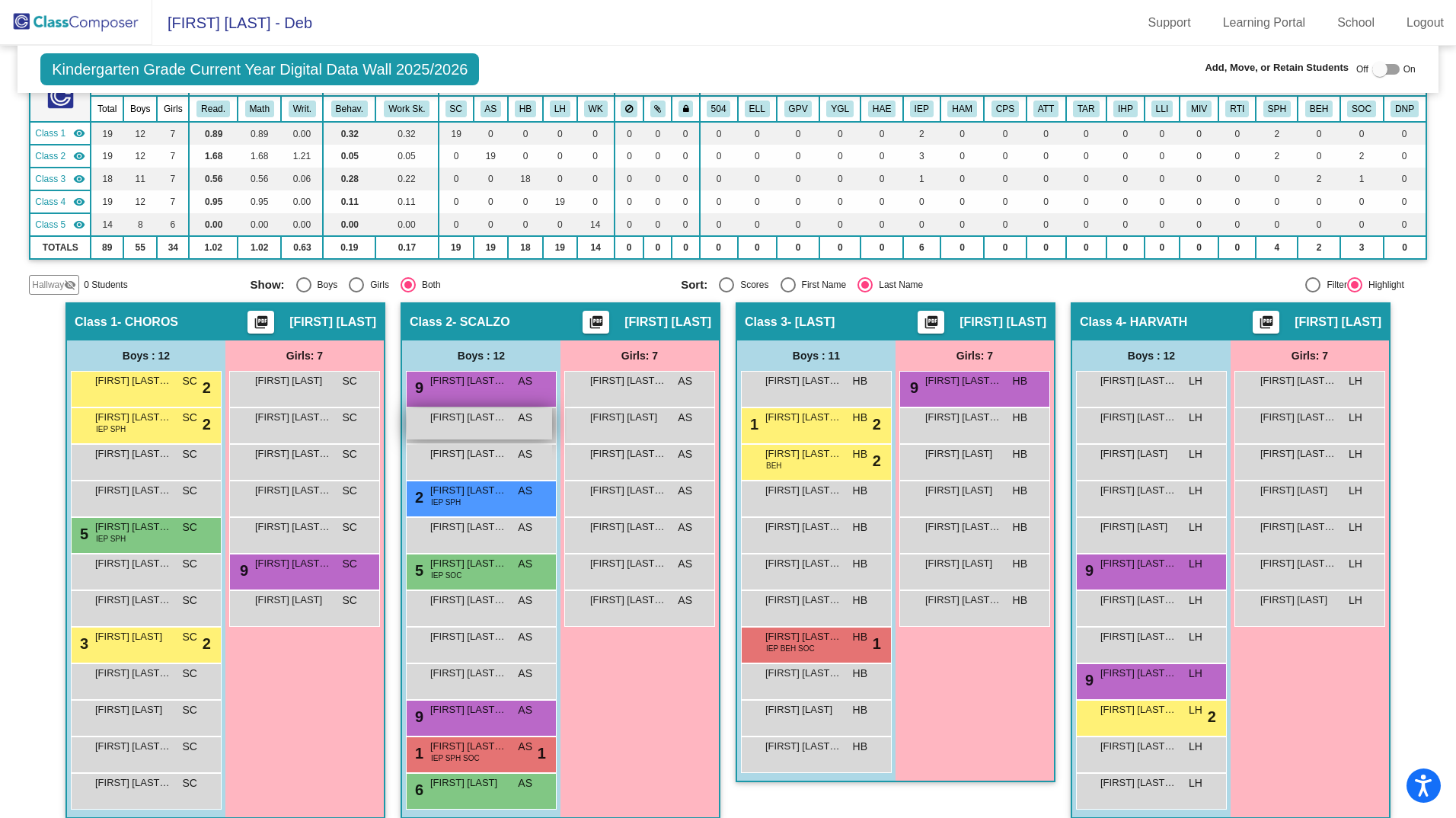 click on "[FIRST] [LAST] [LAST]" at bounding box center (468, 417) 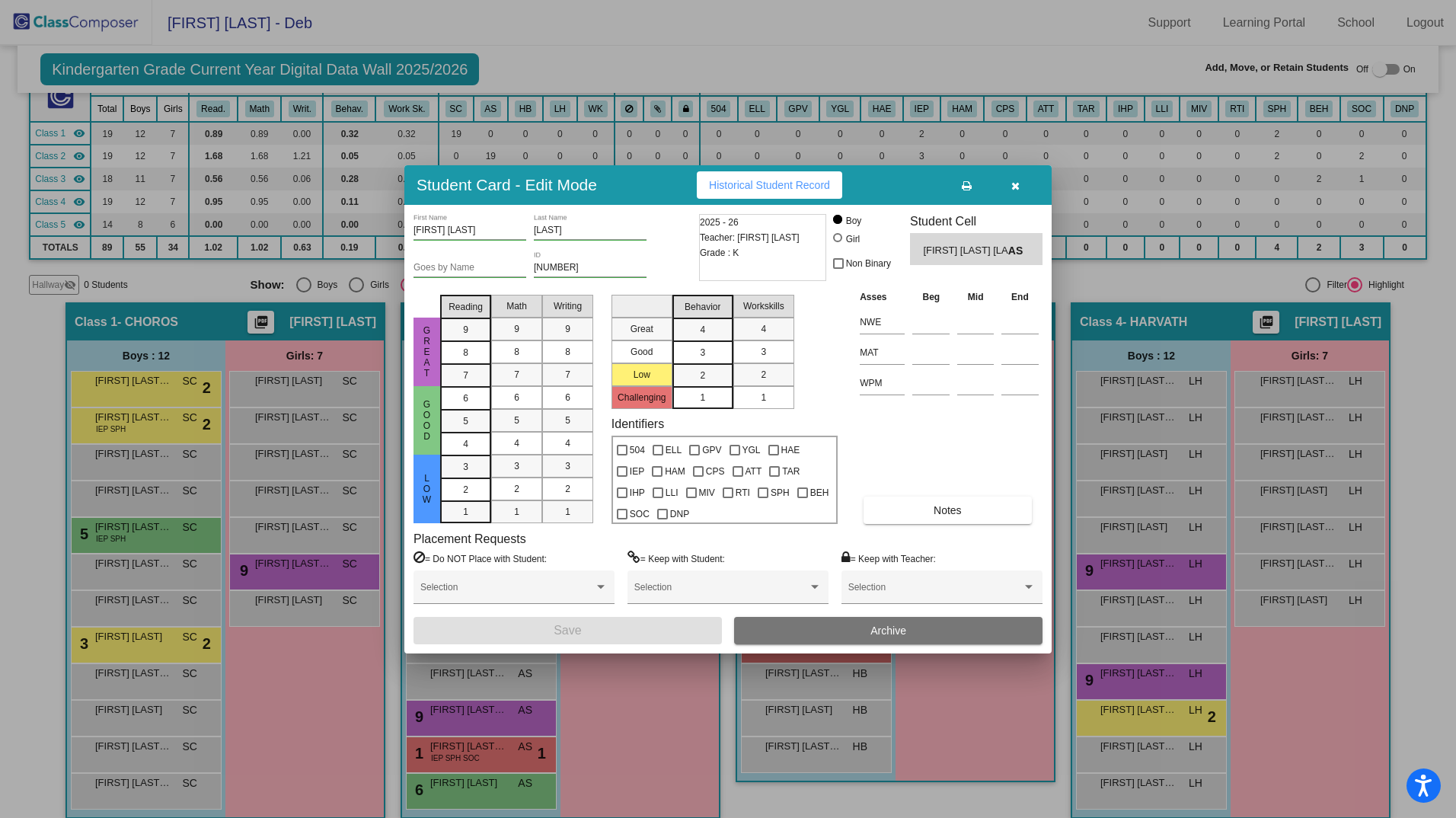 click at bounding box center (1015, 186) 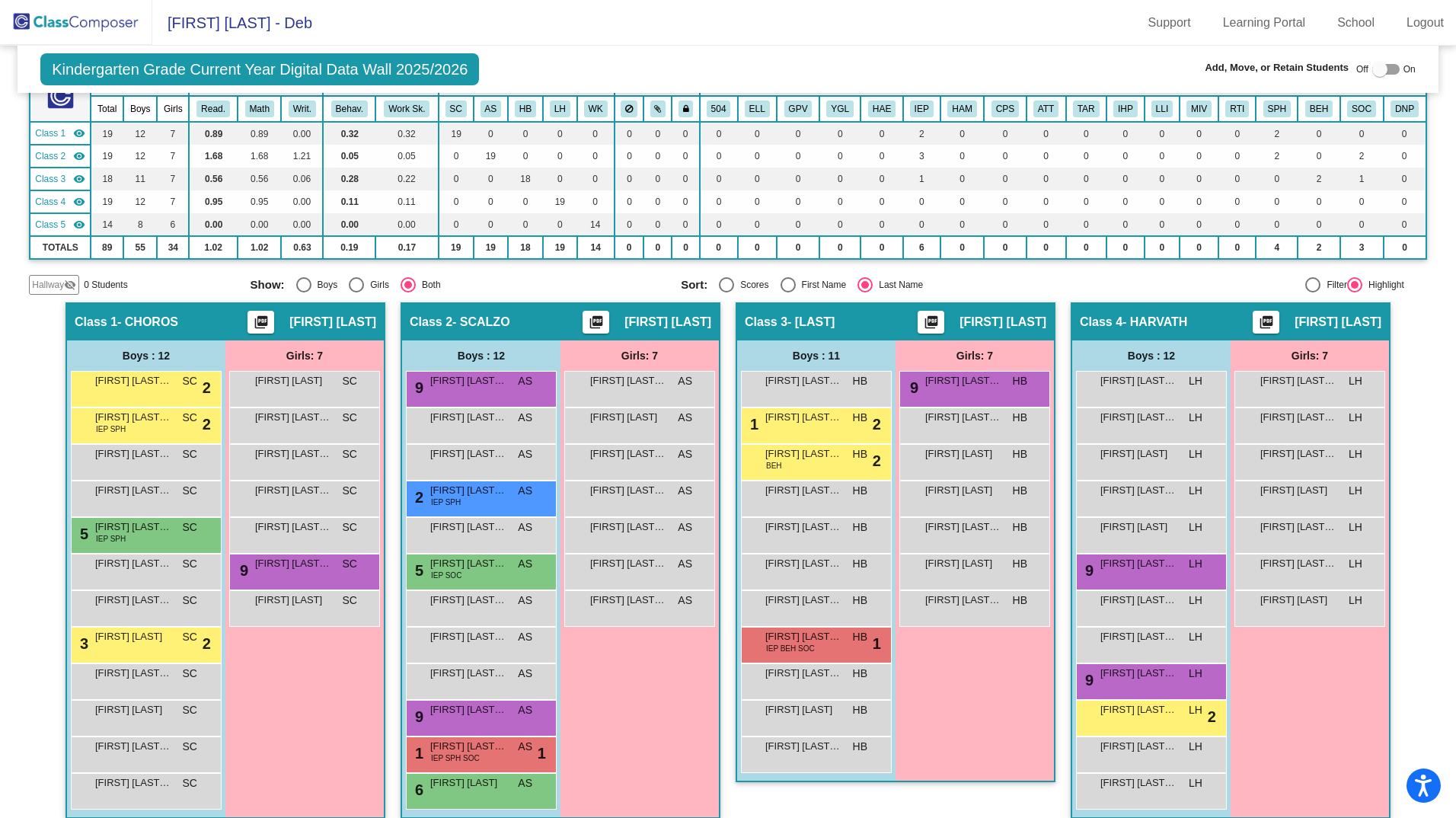 click at bounding box center (788, 285) 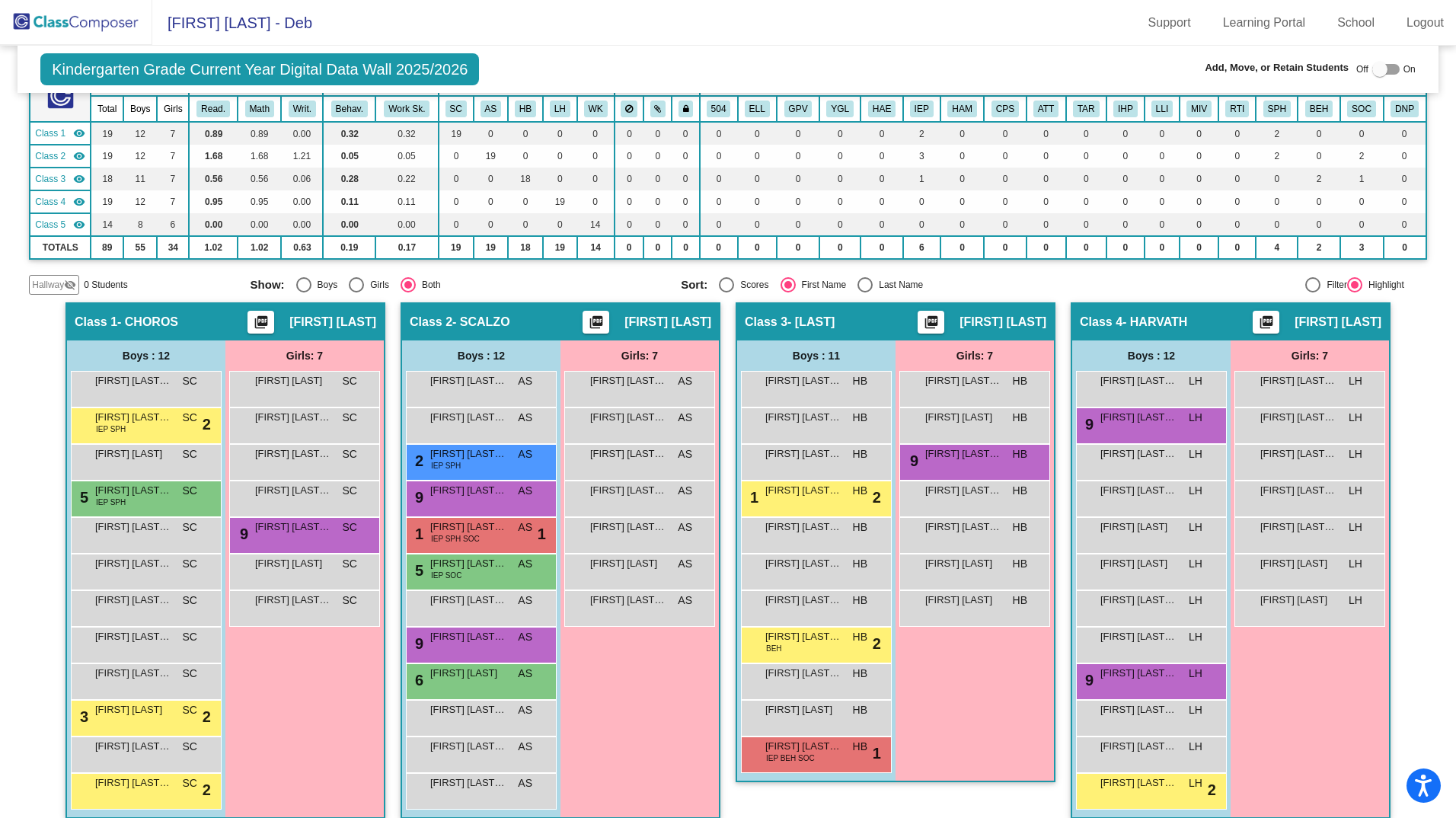 click at bounding box center [865, 285] 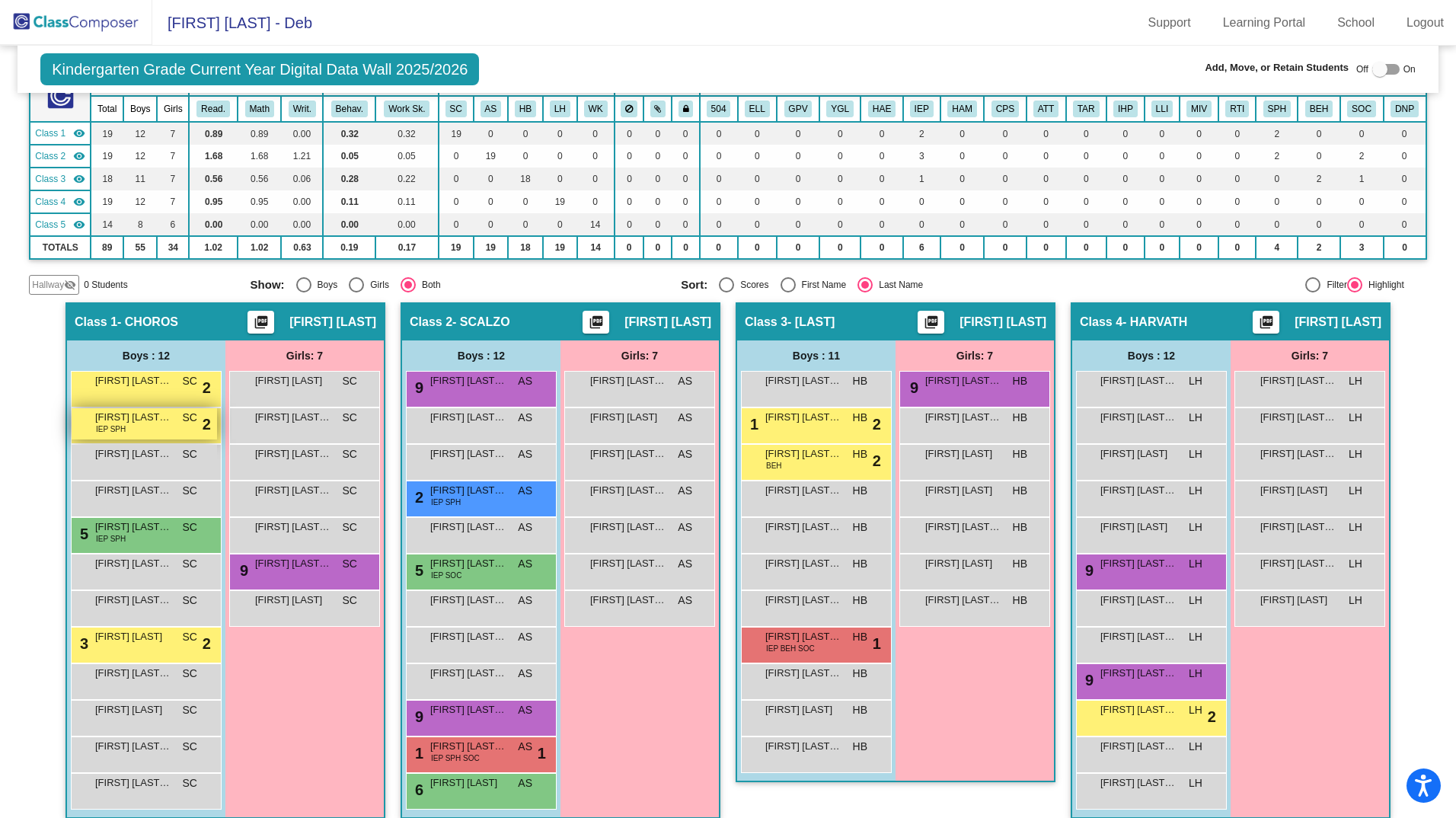 click on "[FIRST] [LAST] [LAST]" at bounding box center (133, 417) 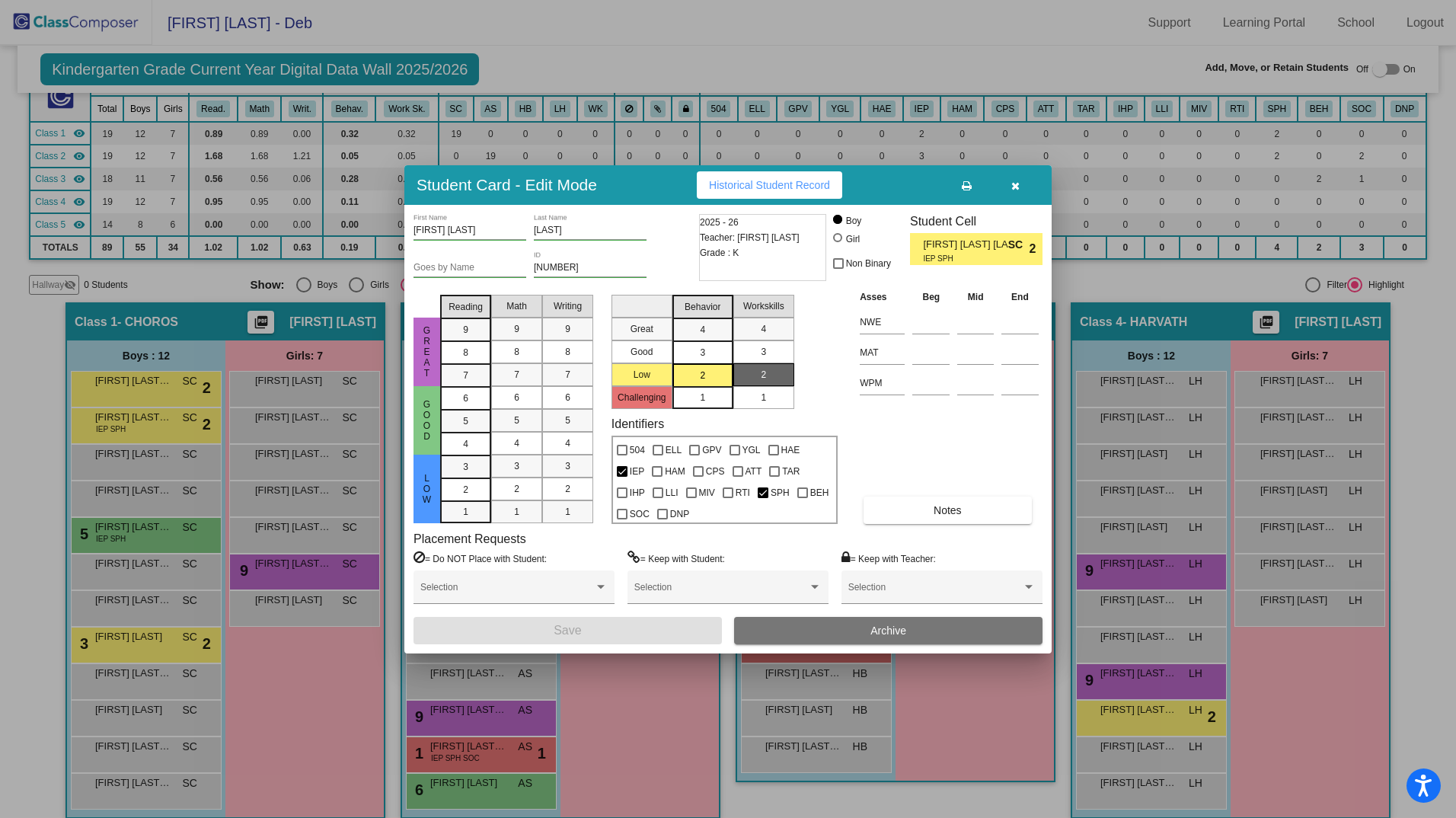click at bounding box center (1015, 186) 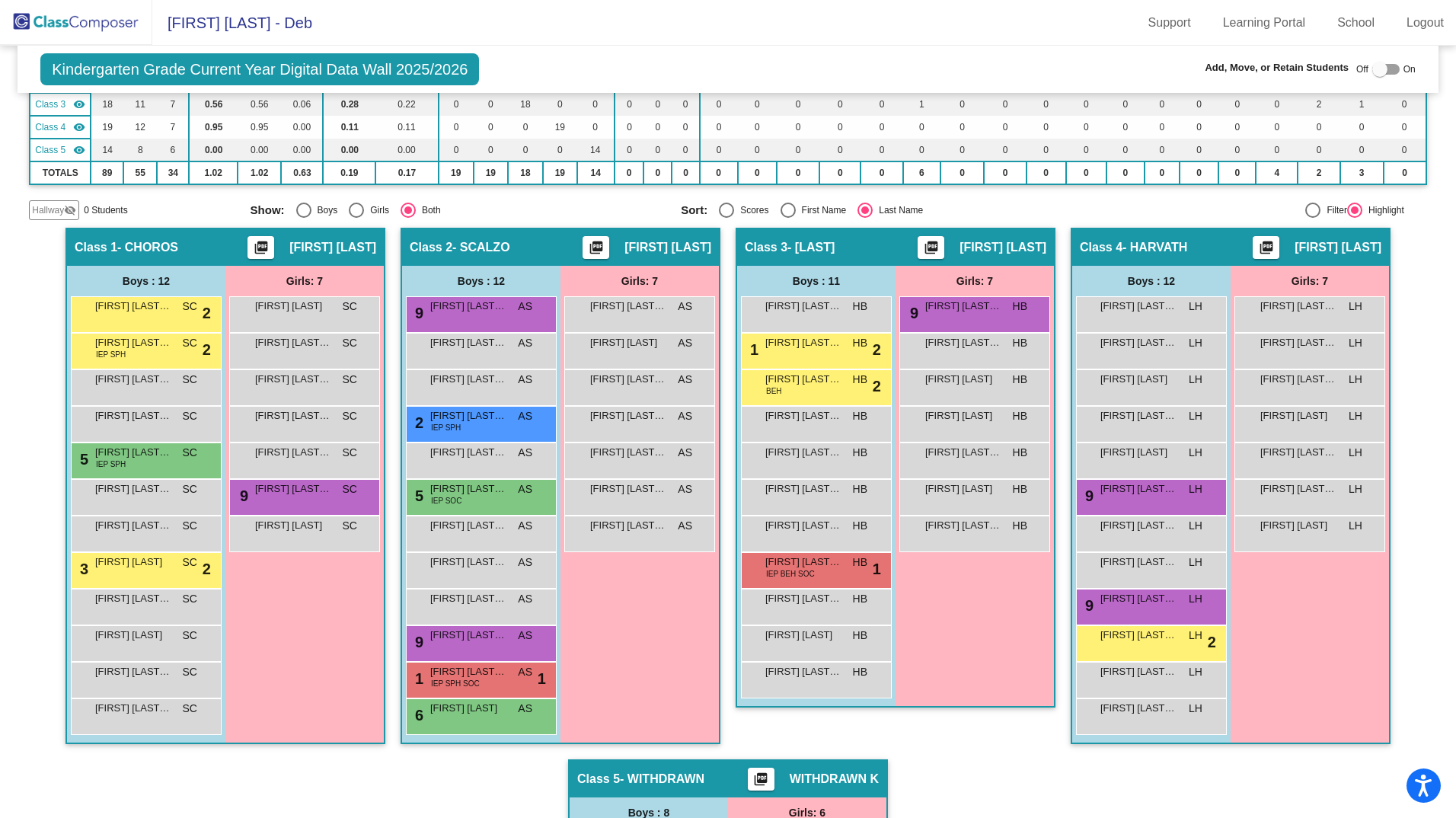 scroll, scrollTop: 236, scrollLeft: 0, axis: vertical 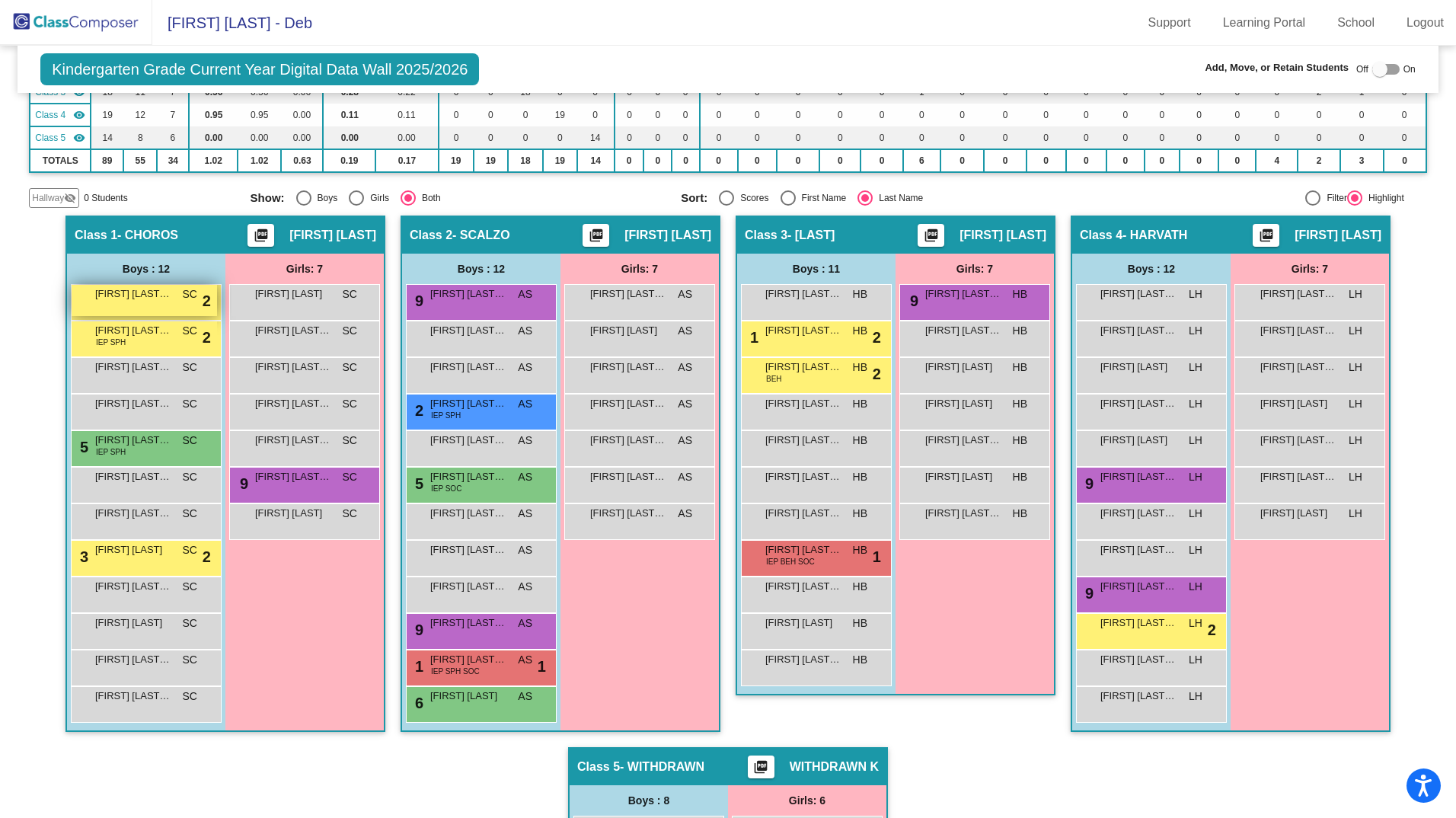 click on "[FIRST] [LAST] [LAST]" at bounding box center (133, 294) 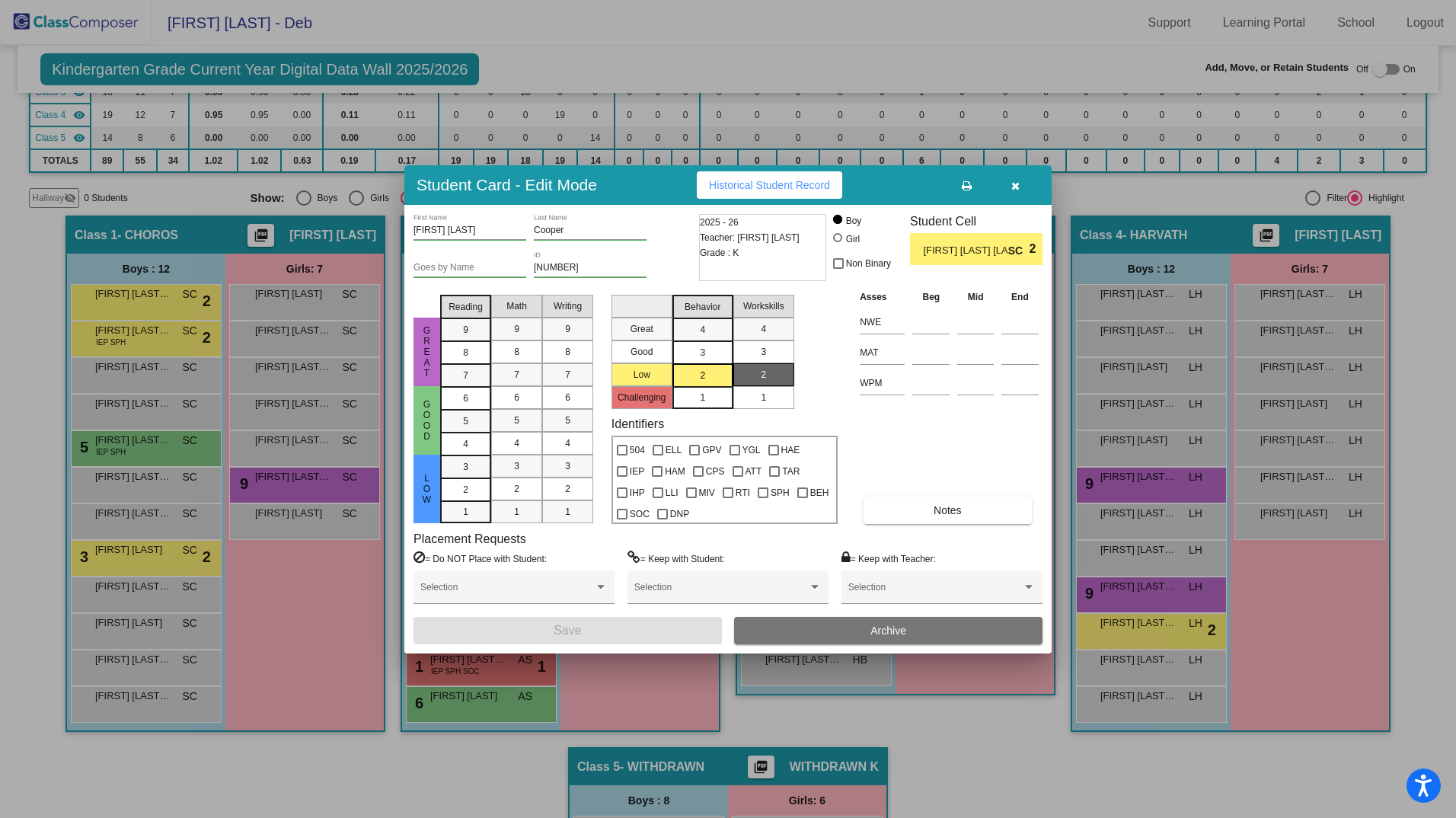 click at bounding box center [1015, 186] 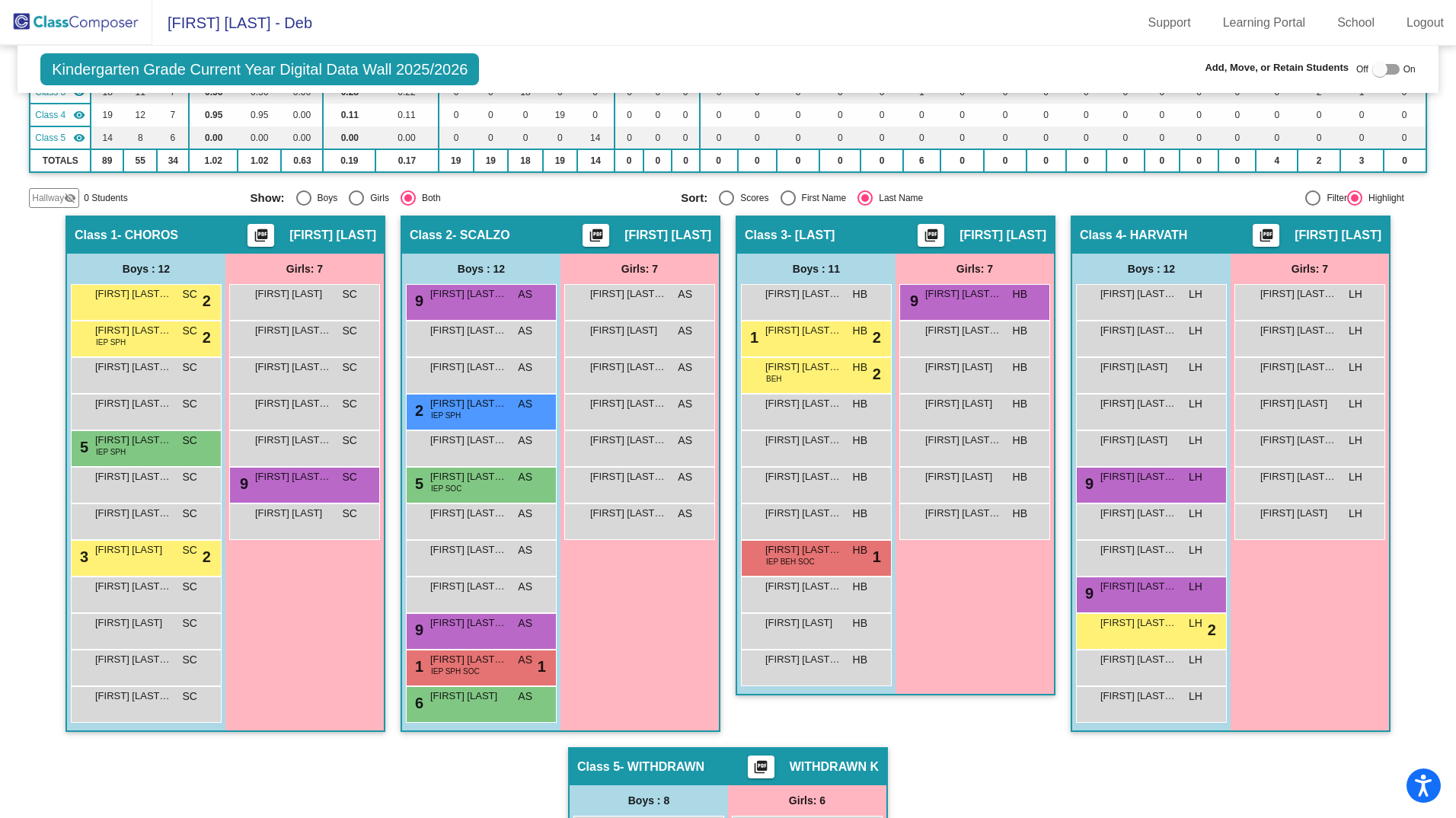 click on "picture_as_pdf" 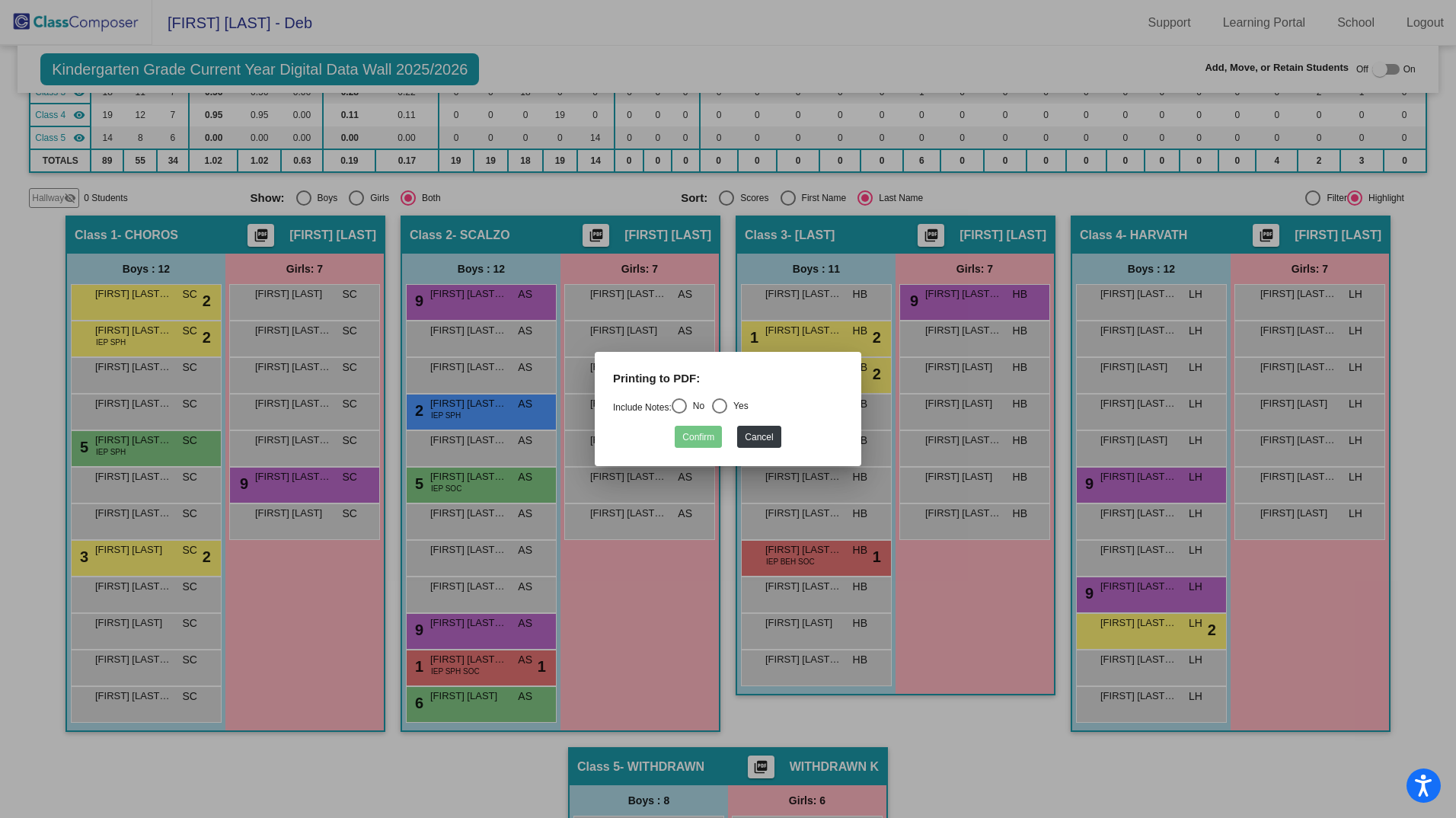 click at bounding box center [679, 406] 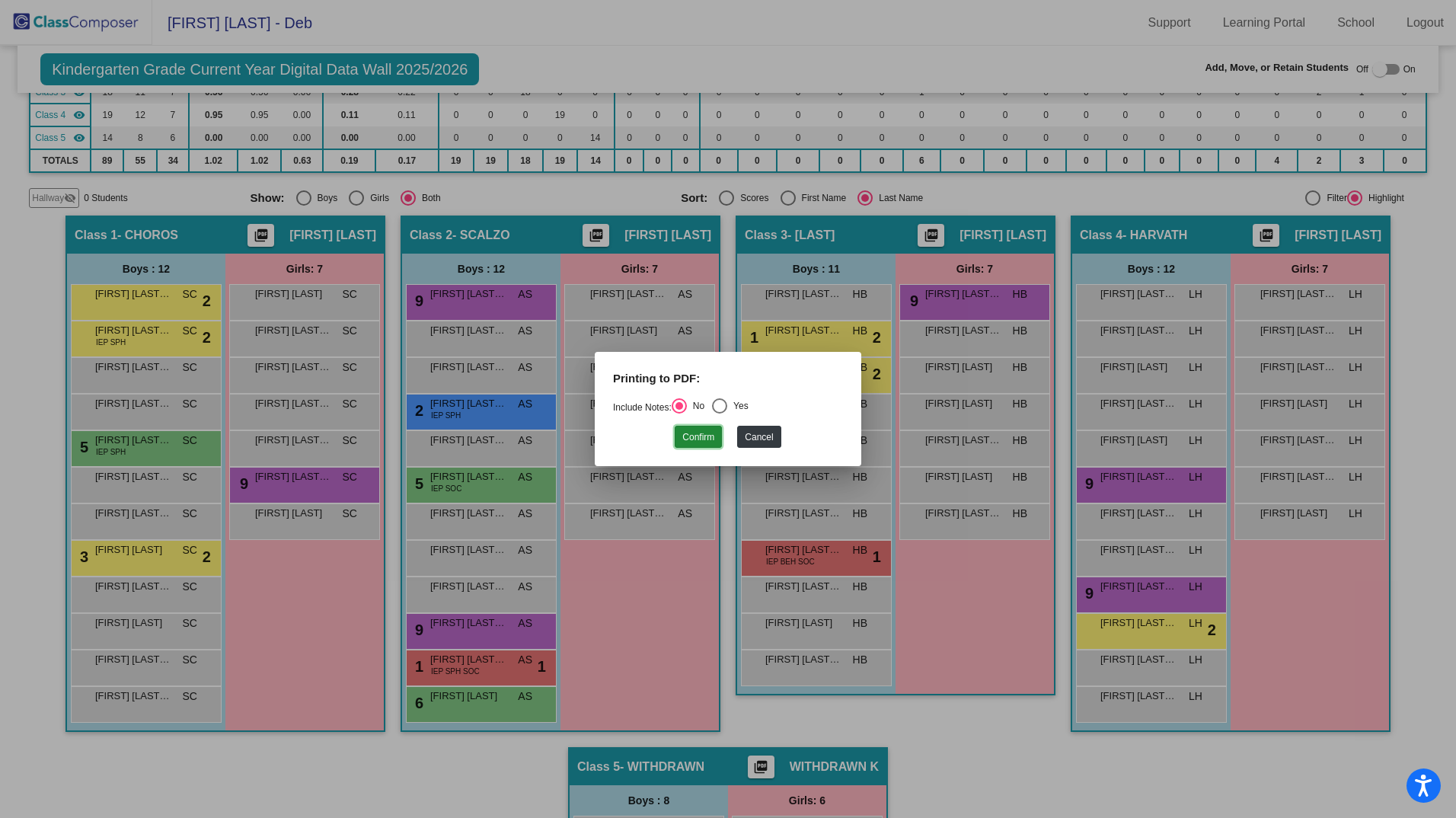 click on "Confirm" at bounding box center [698, 436] 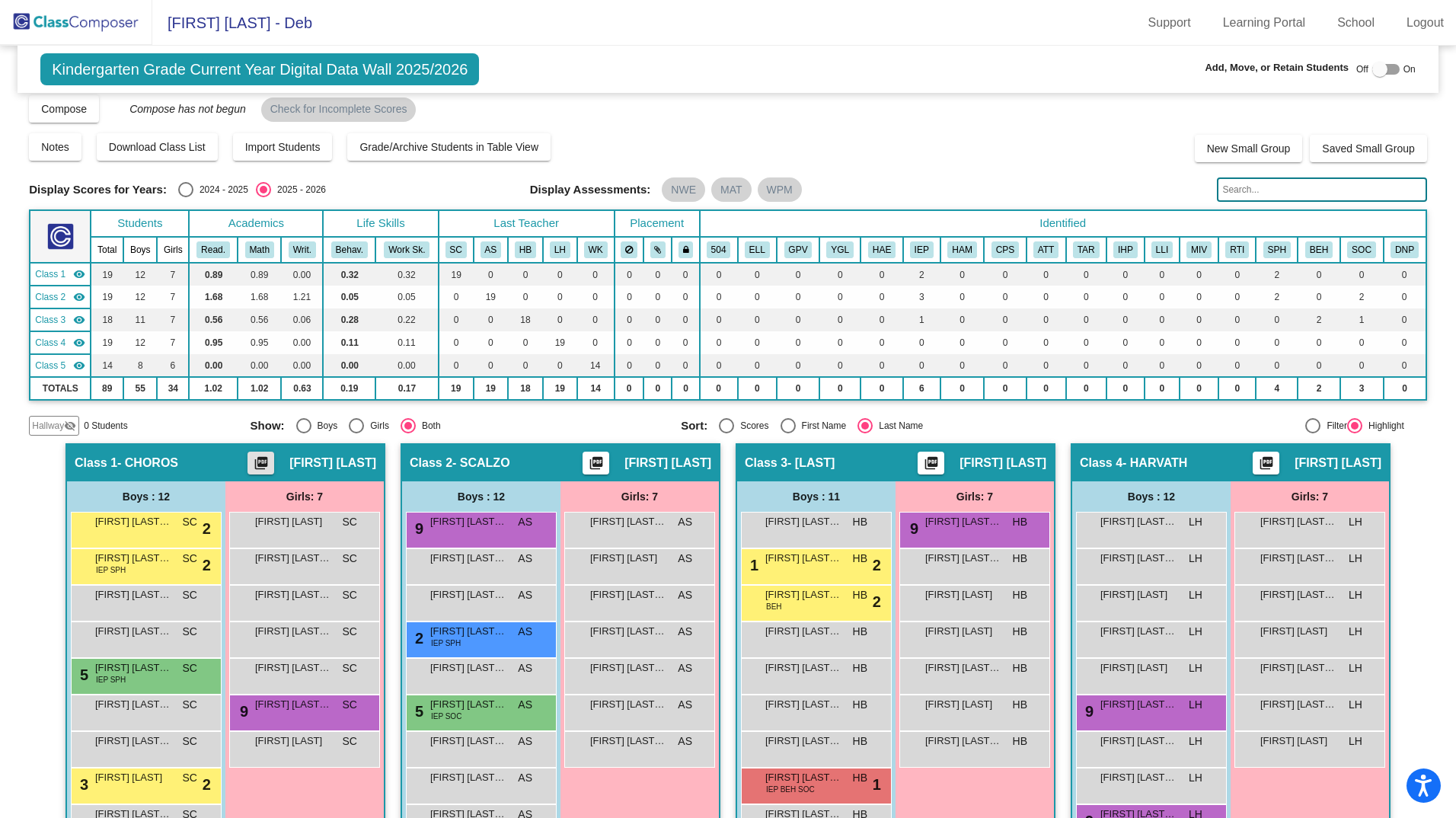 scroll, scrollTop: 0, scrollLeft: 0, axis: both 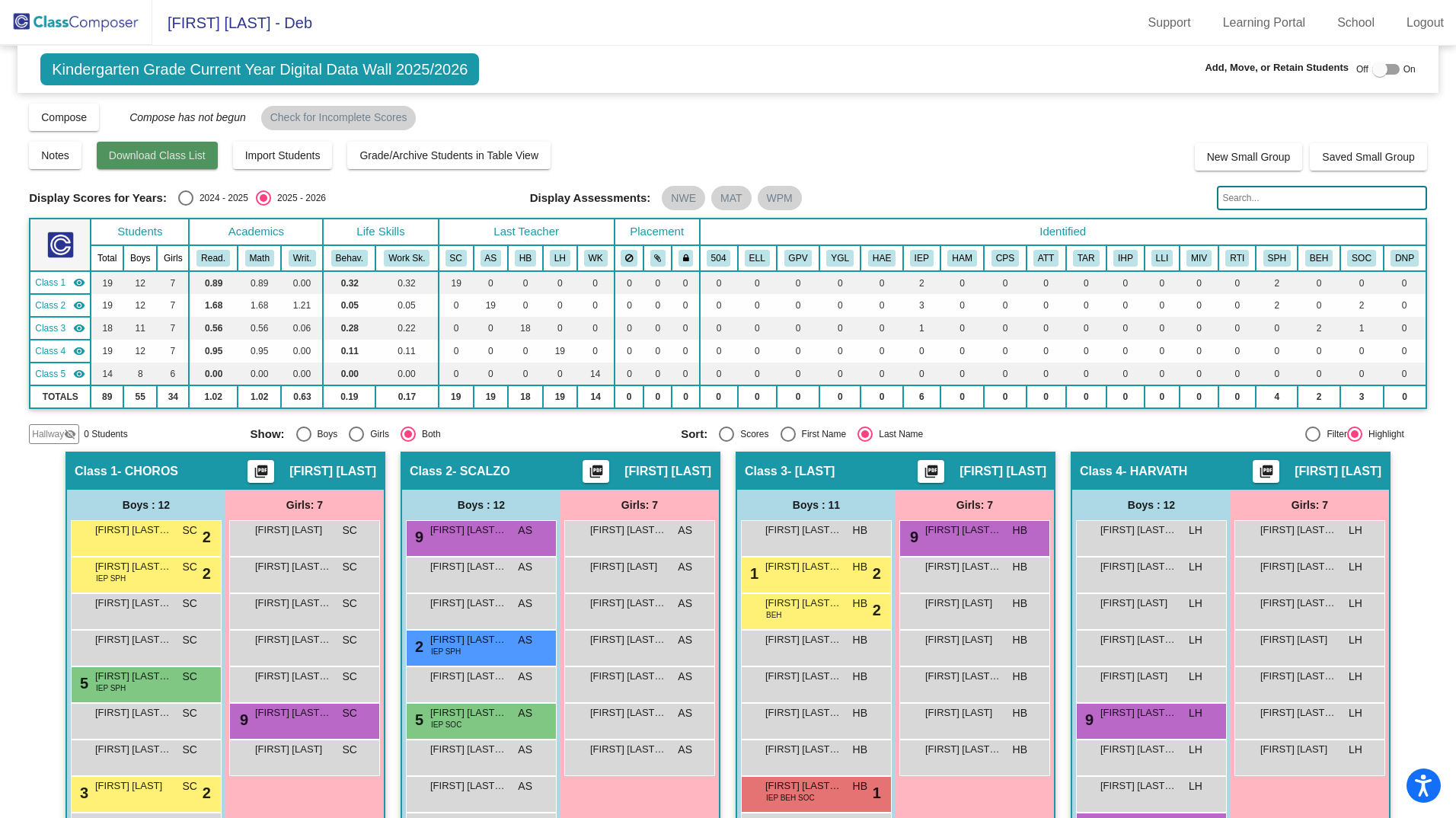click on "Download Class List" 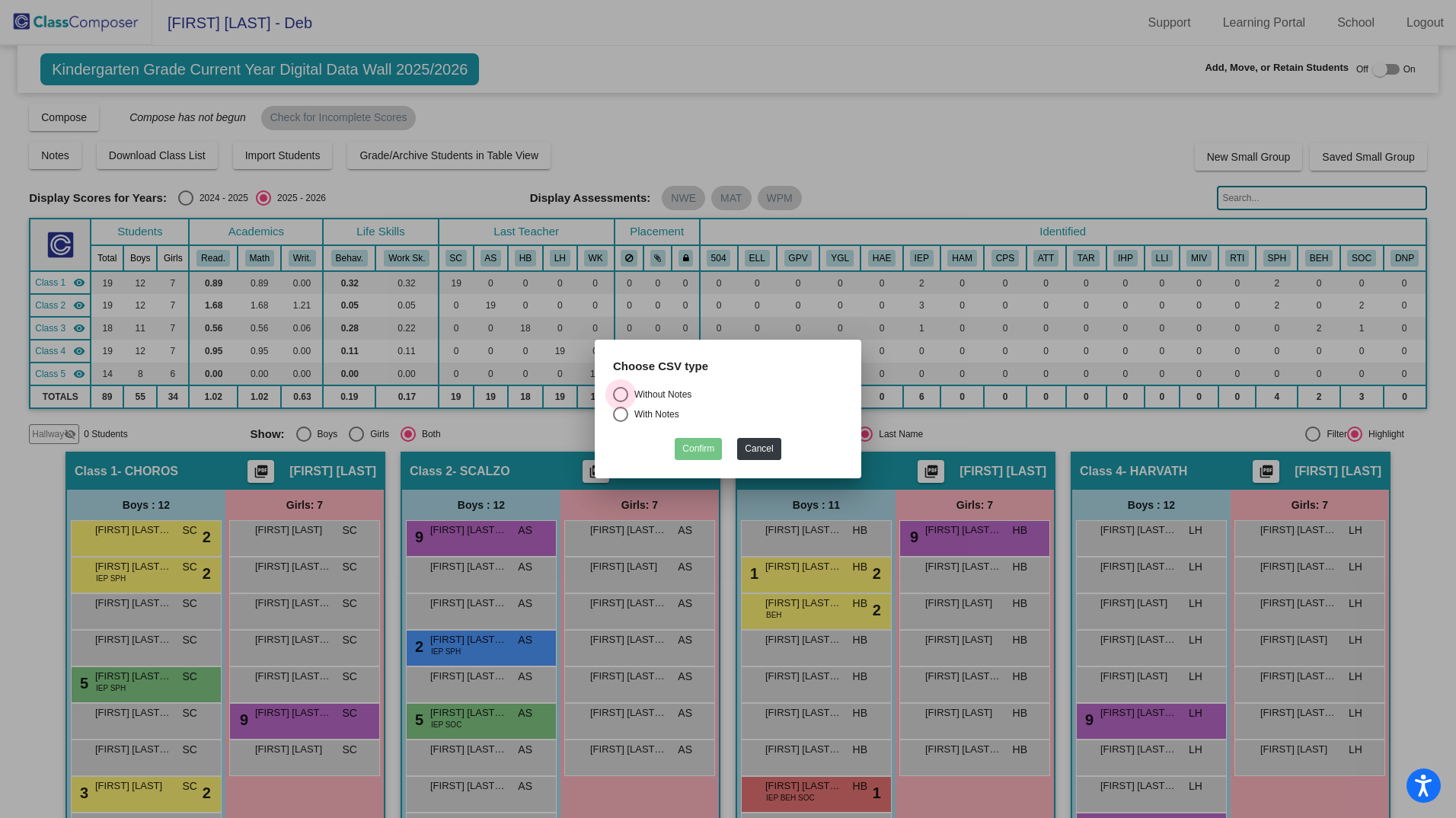 click at bounding box center (621, 395) 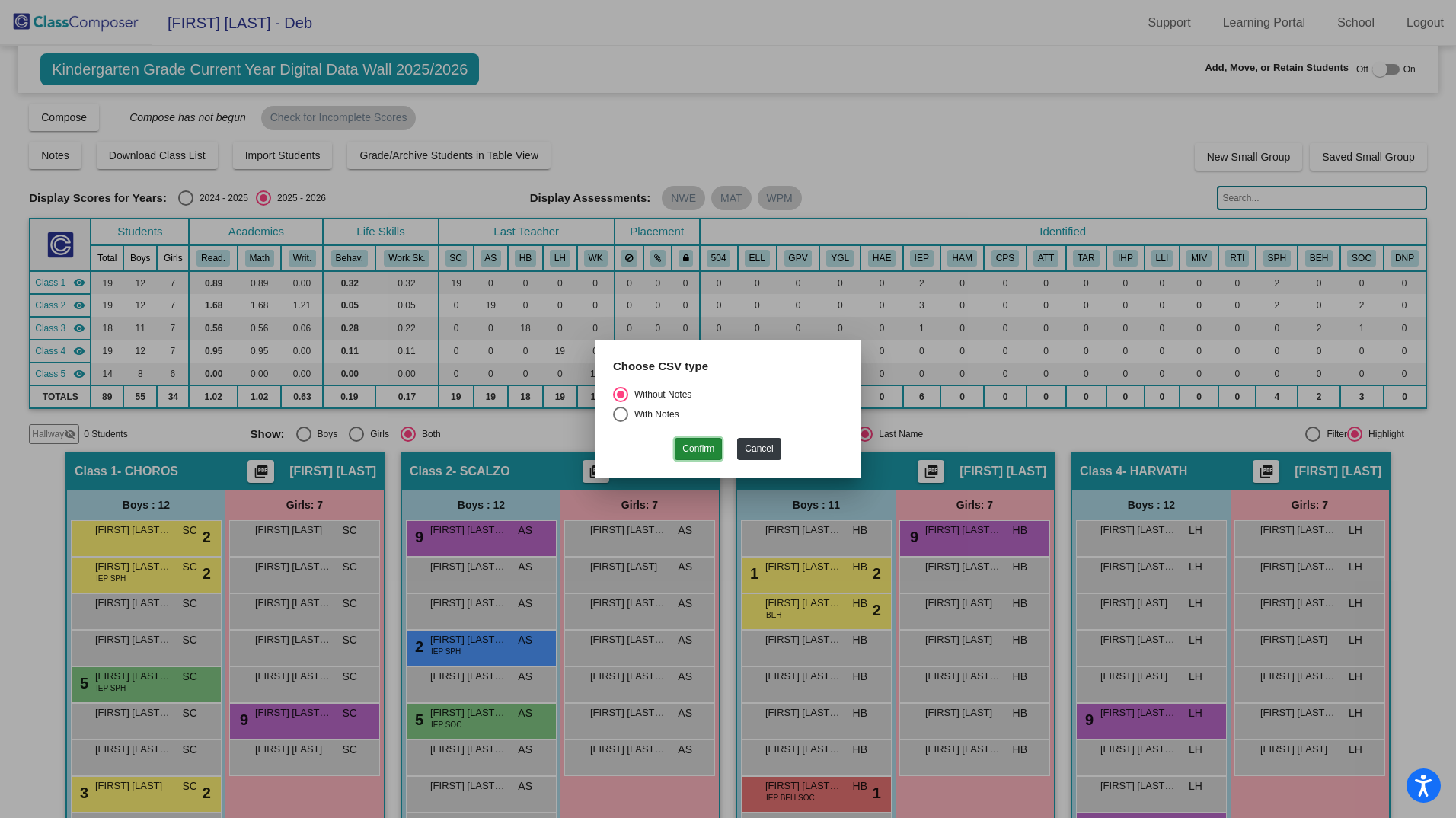 click on "Confirm" at bounding box center [698, 449] 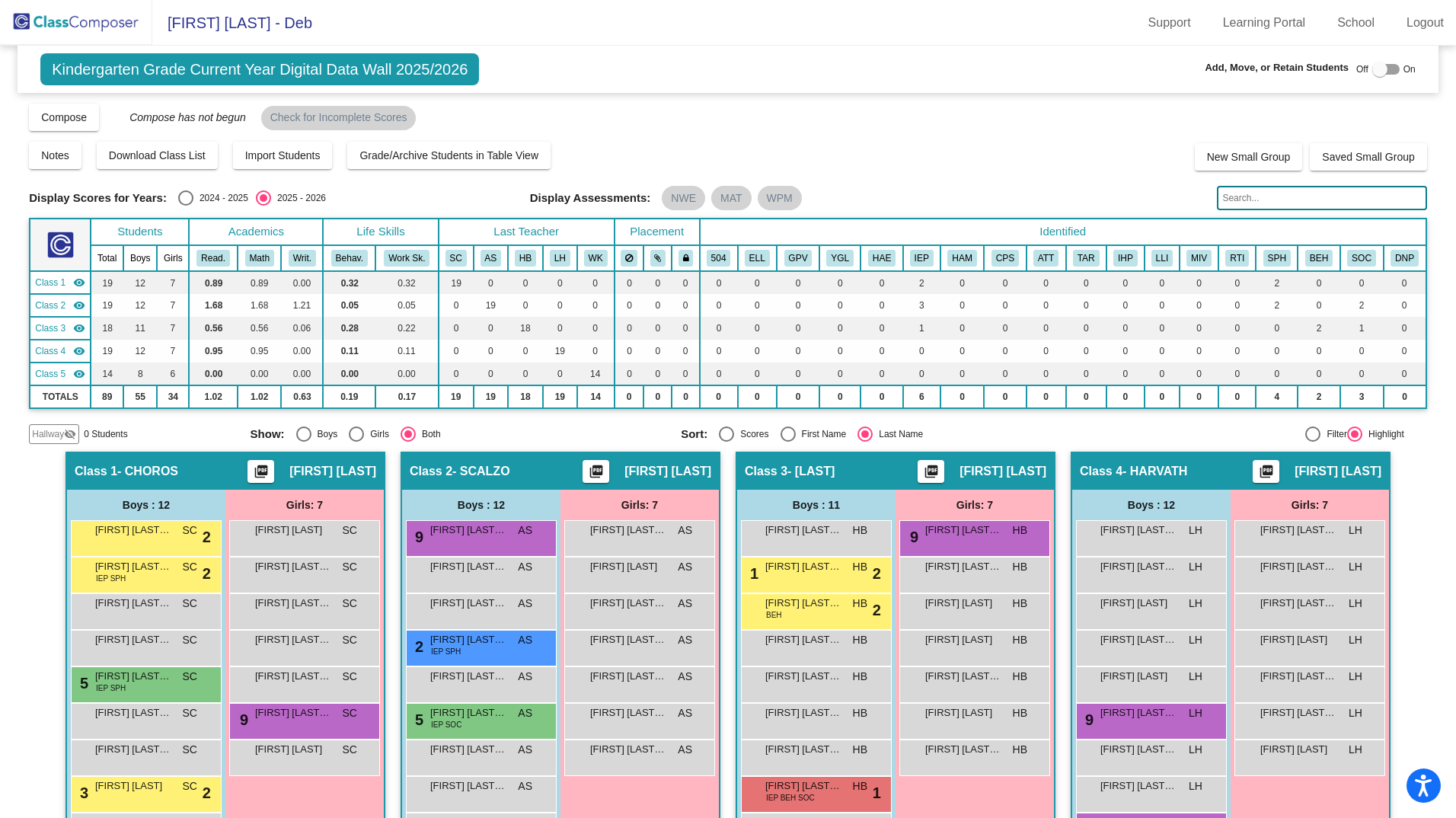 click on "Kindergarten Grade Current Year Digital Data Wall 2025/2026  Add, Move, or Retain Students Off   On  Incoming   Digital Data Wall" 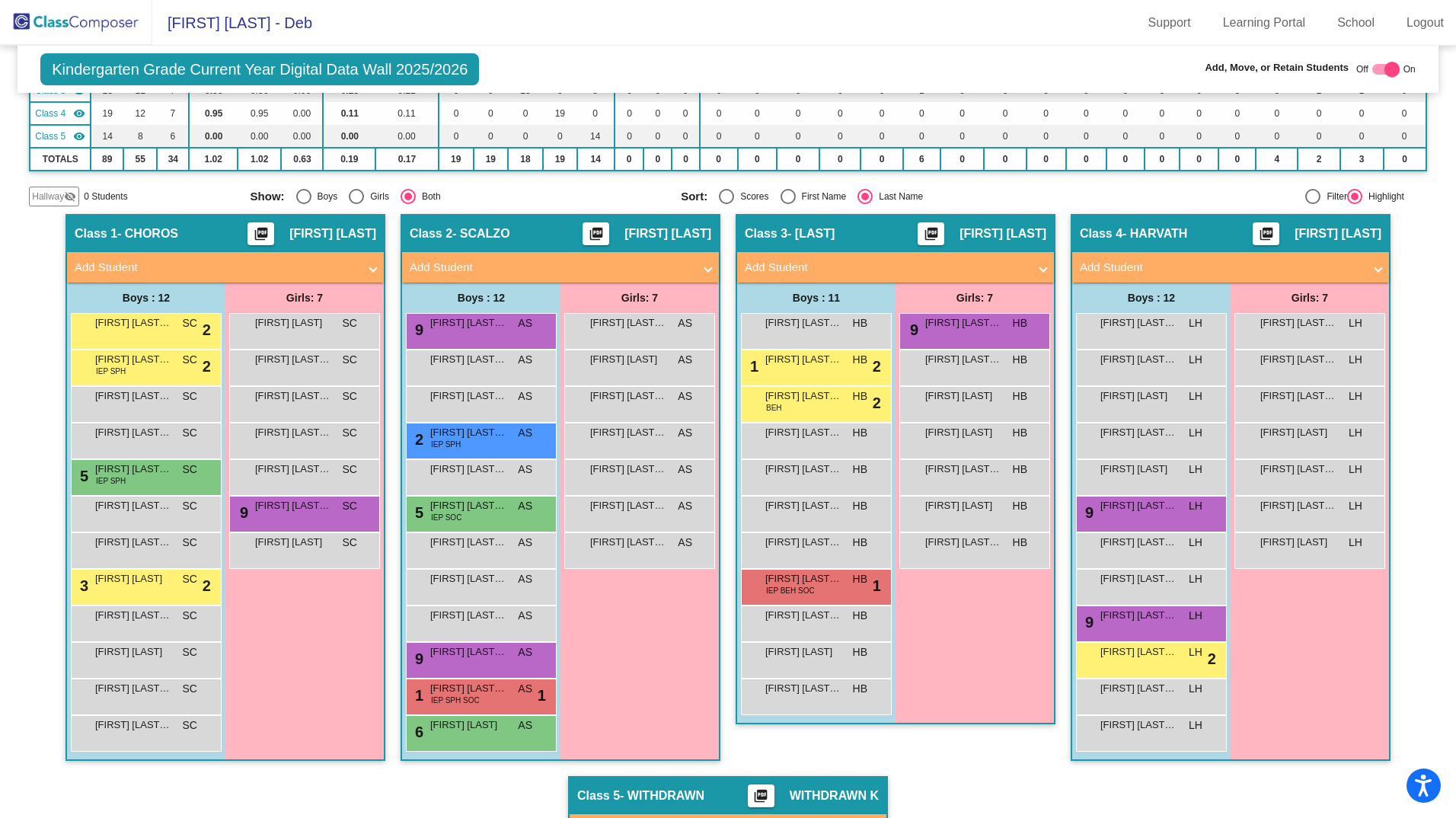 scroll, scrollTop: 224, scrollLeft: 0, axis: vertical 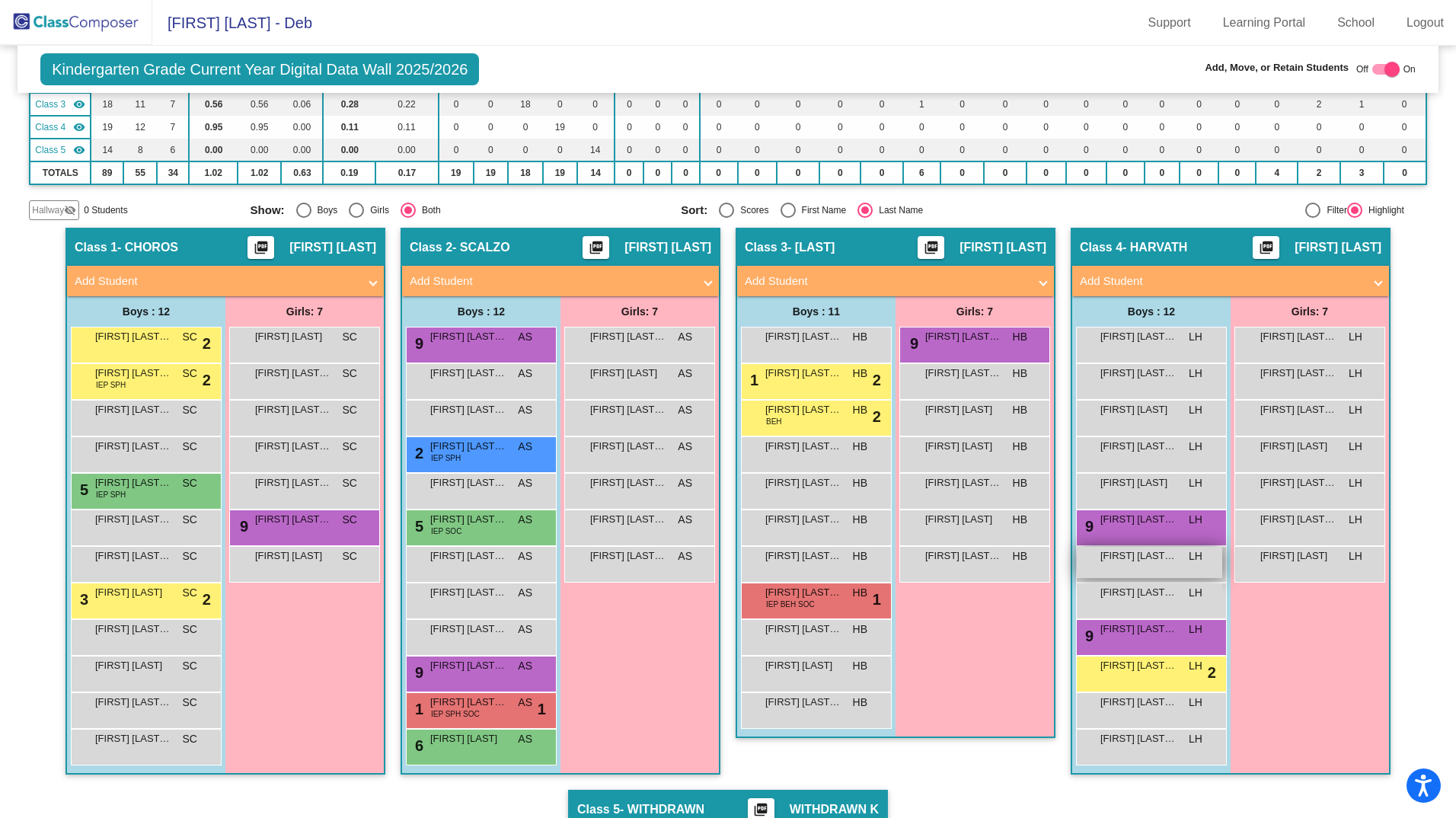 click on "[FIRST] [LAST] [LAST]" at bounding box center (1138, 556) 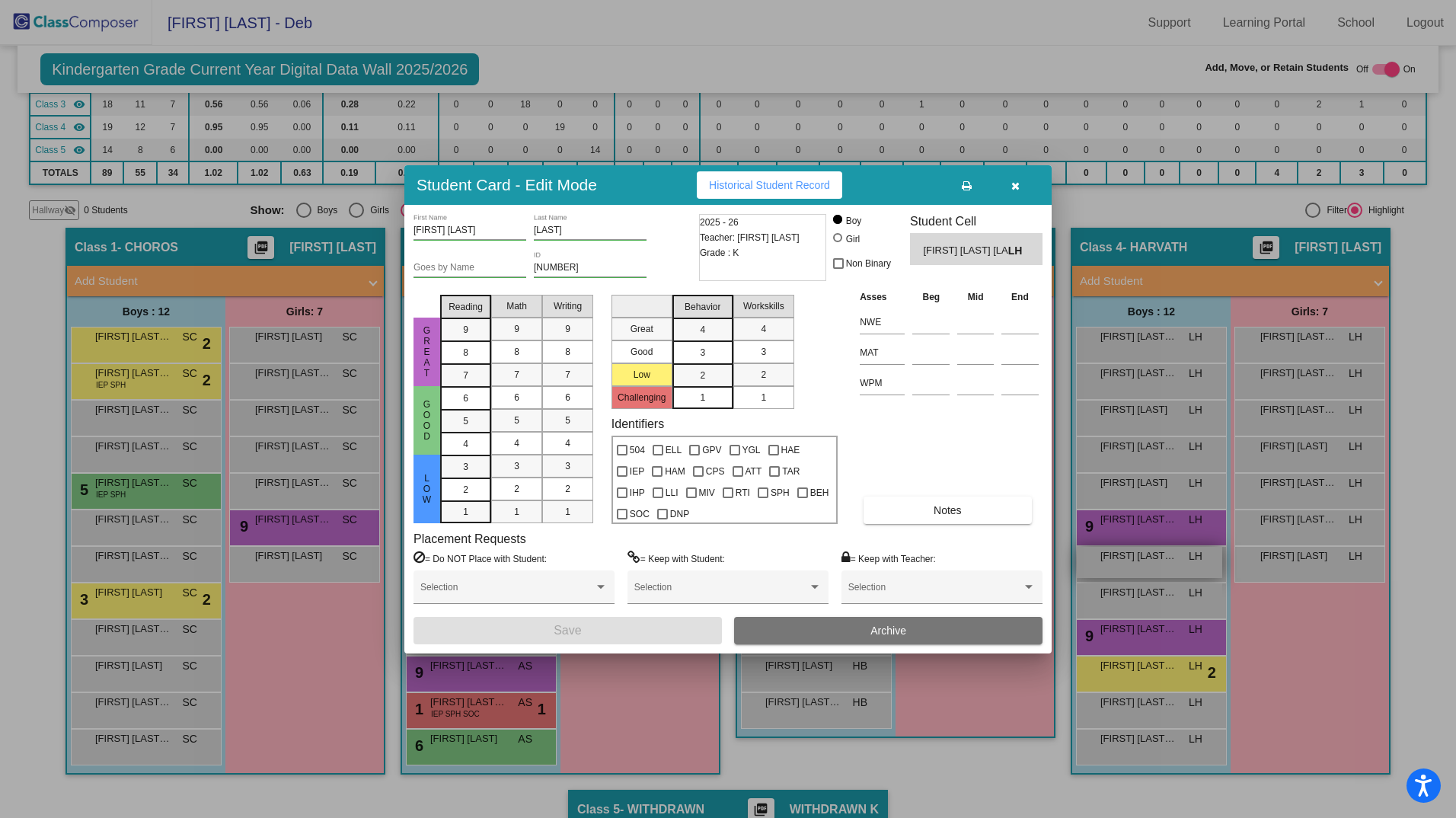 click at bounding box center [728, 409] 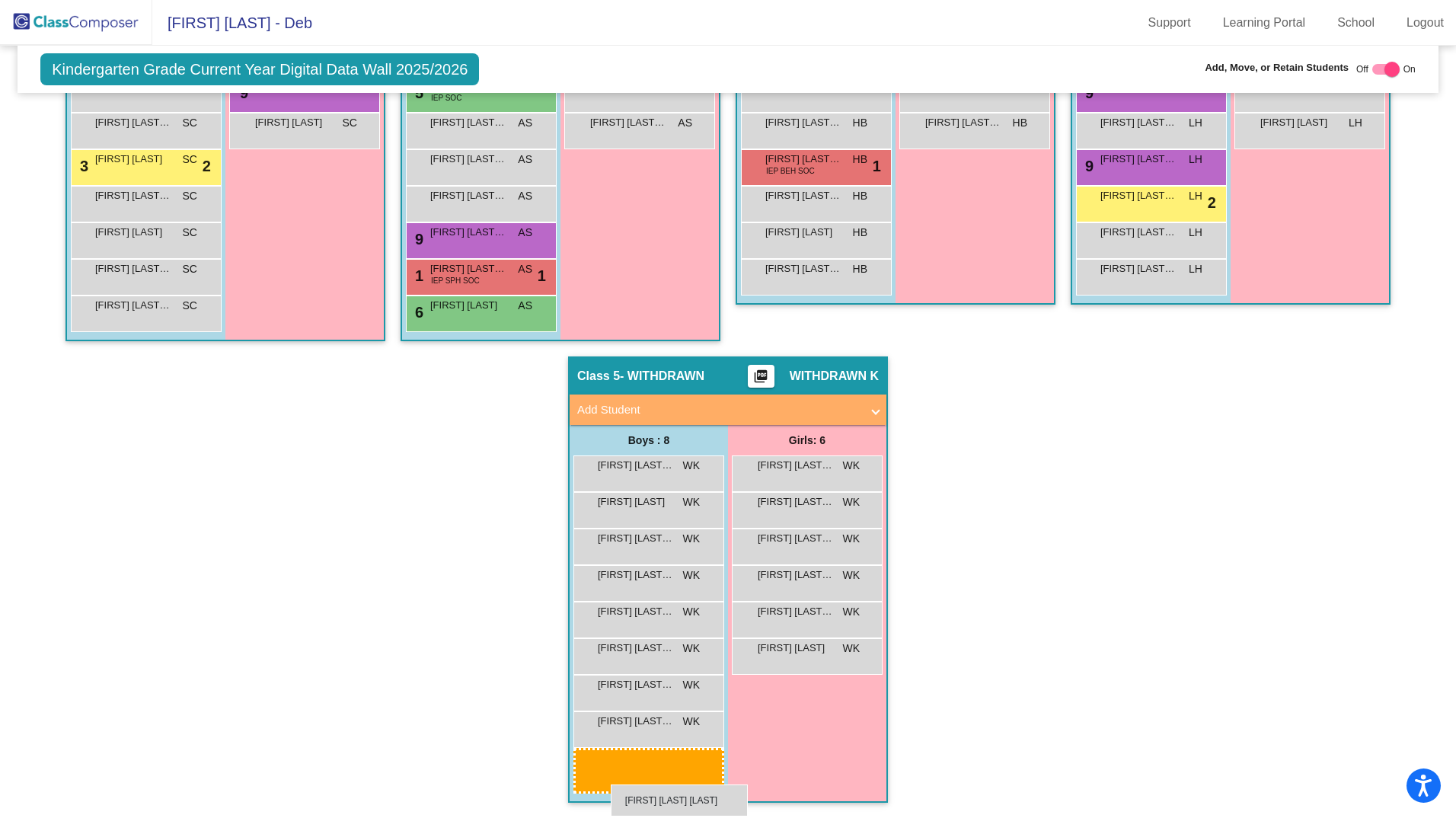scroll, scrollTop: 657, scrollLeft: 0, axis: vertical 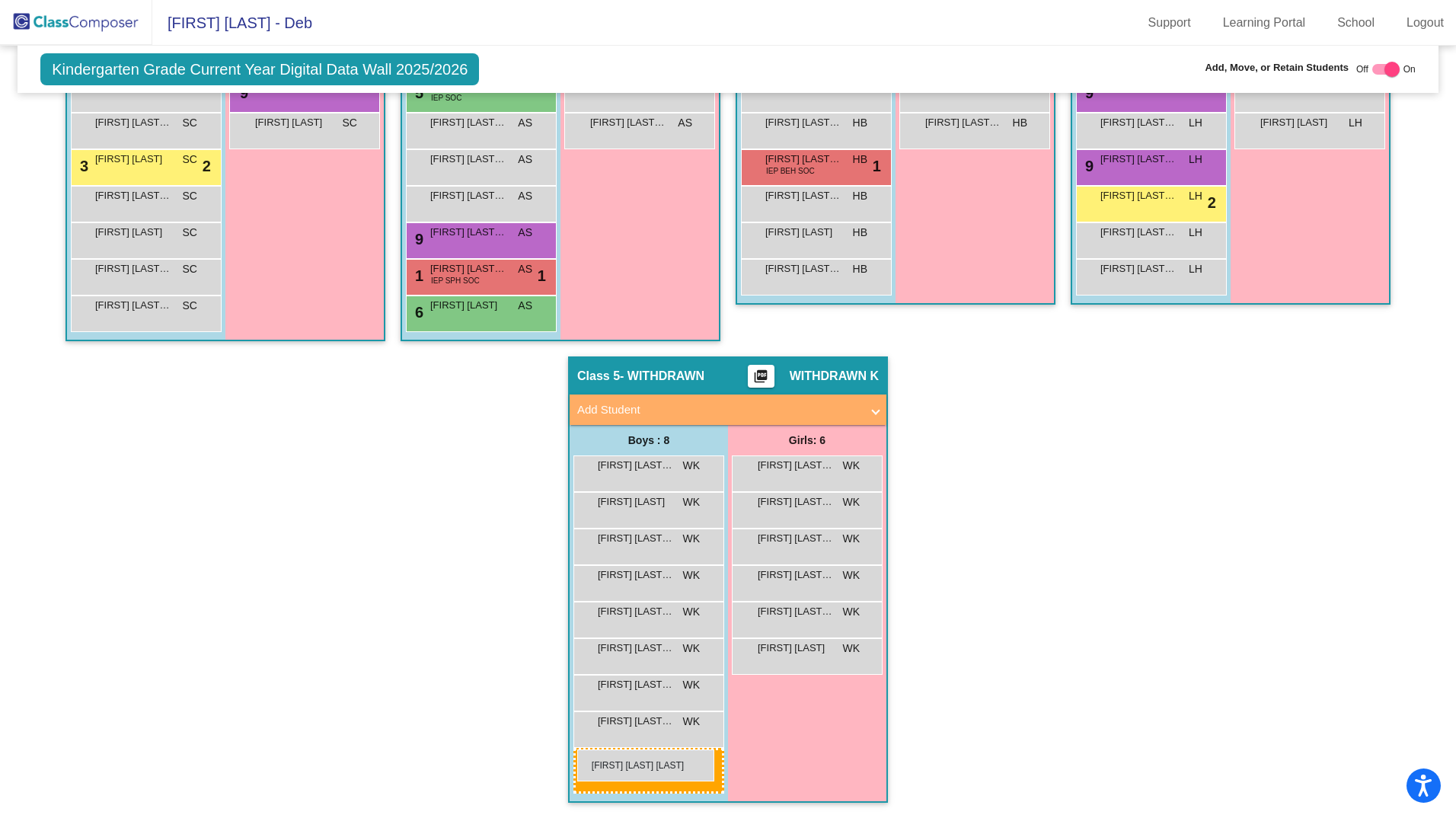 drag, startPoint x: 1128, startPoint y: 563, endPoint x: 577, endPoint y: 749, distance: 581.54707 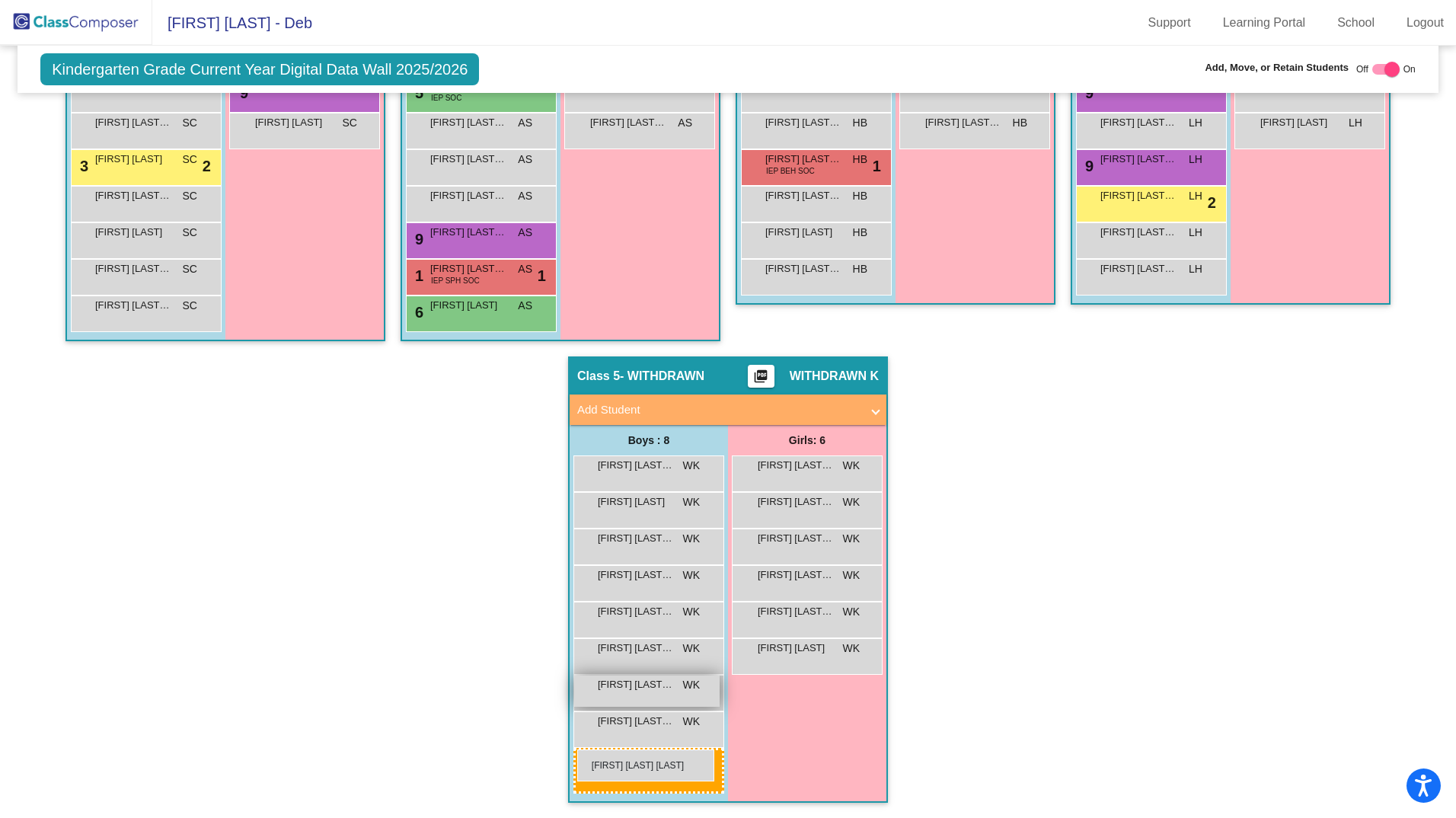 scroll, scrollTop: 648, scrollLeft: 0, axis: vertical 